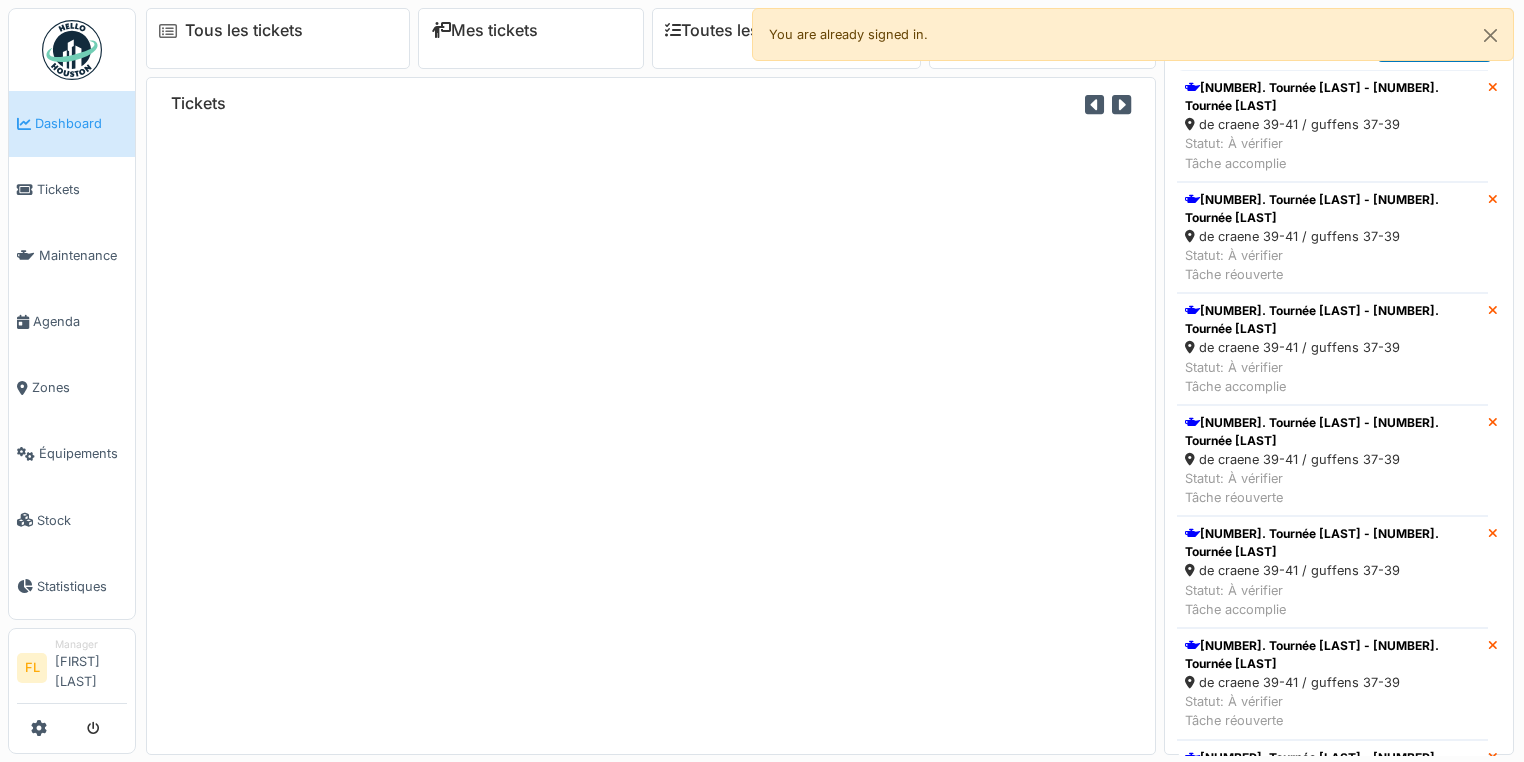 scroll, scrollTop: 0, scrollLeft: 0, axis: both 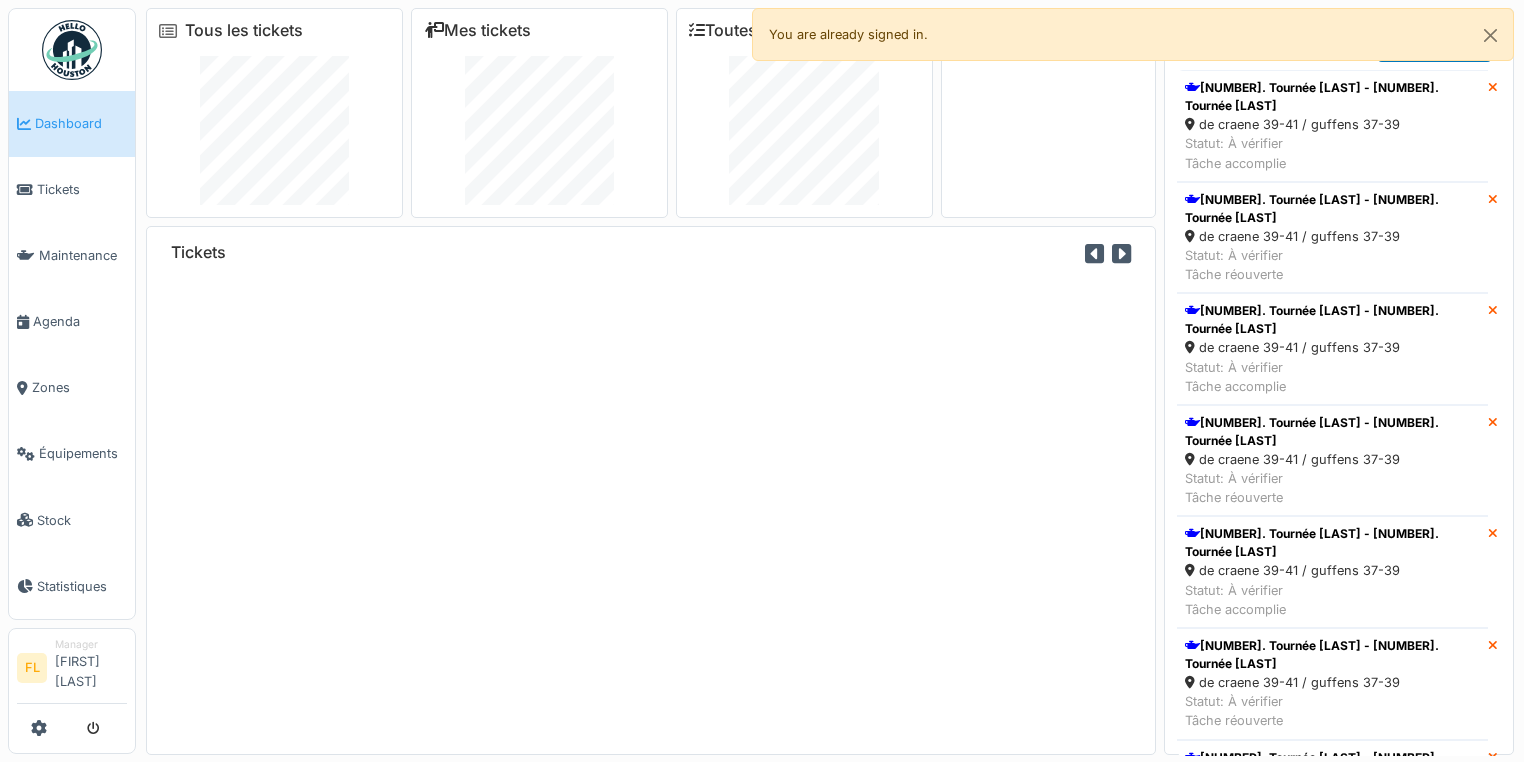 click on "Tickets" at bounding box center (651, 490) 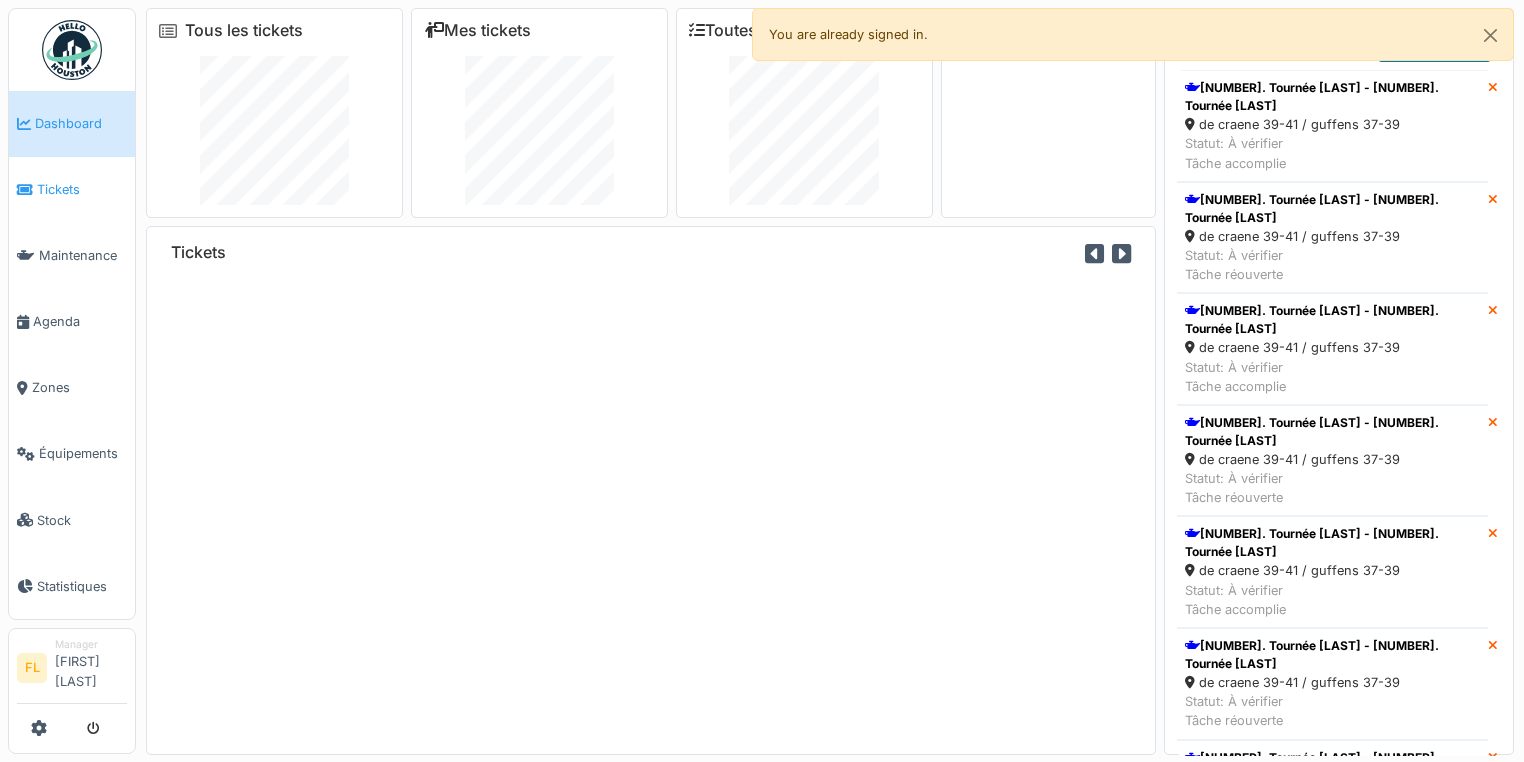 click on "Tickets" at bounding box center (82, 189) 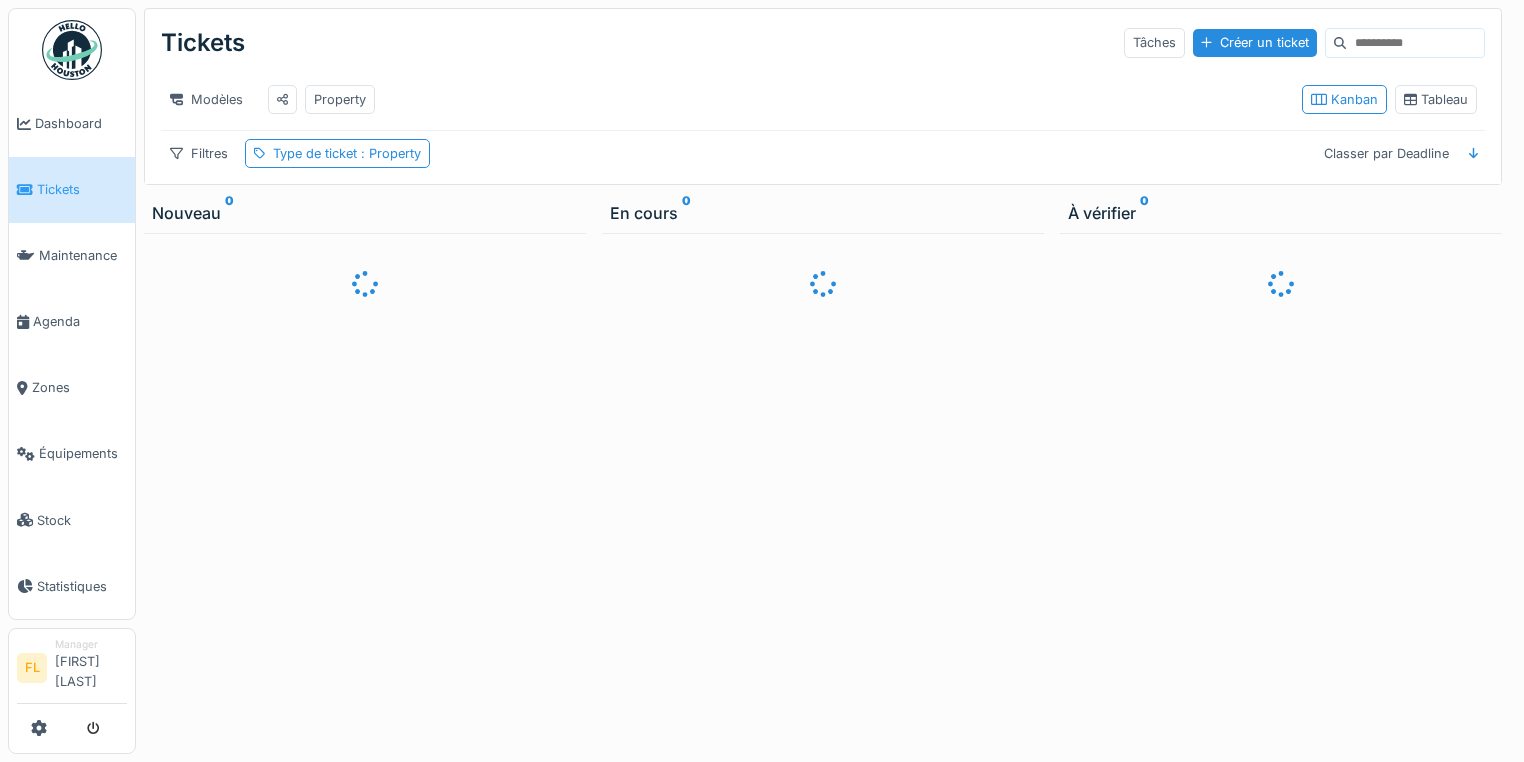 scroll, scrollTop: 0, scrollLeft: 0, axis: both 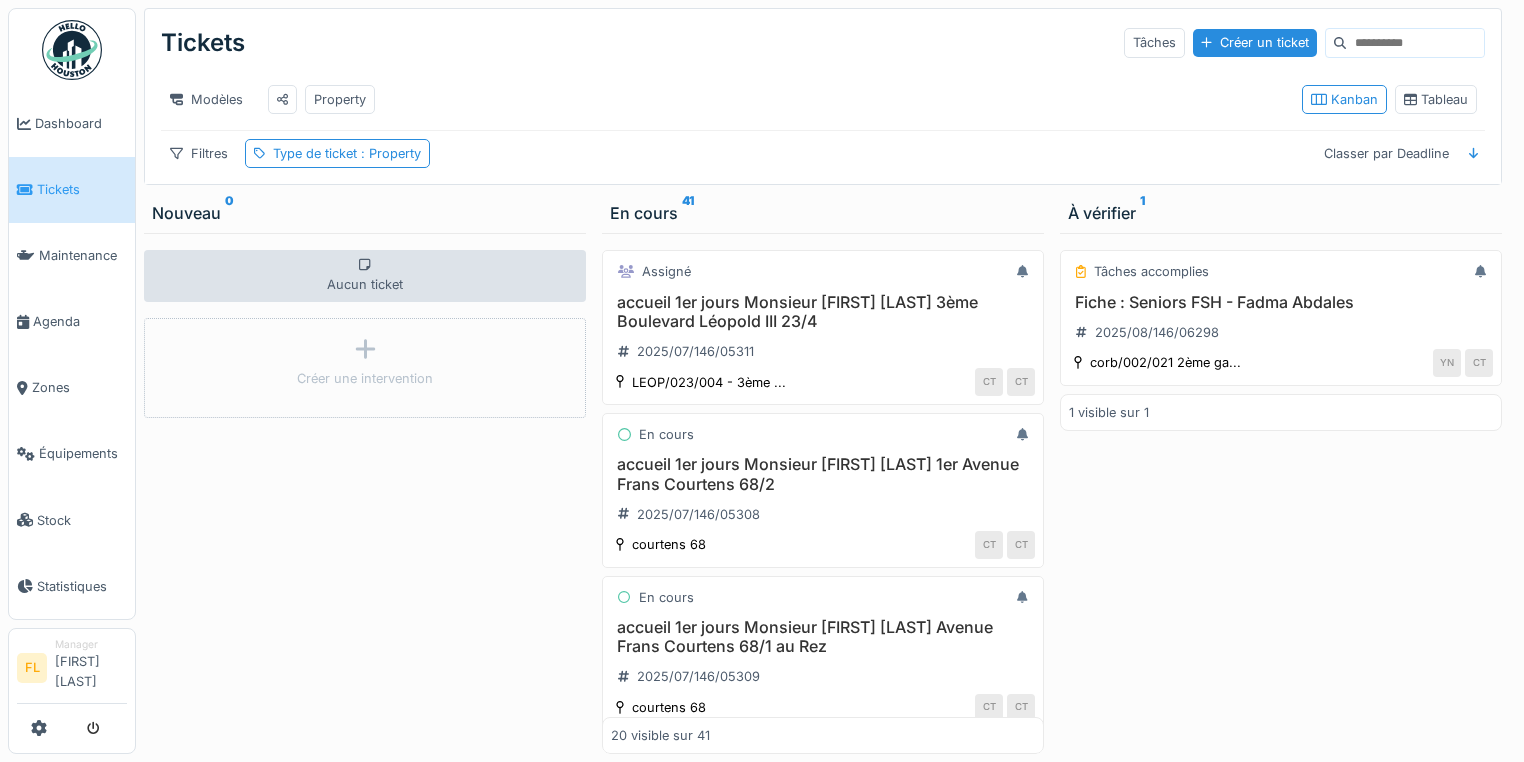 click on "Tâches accomplies Fiche : Seniors FSH - Fadma Abdales 2025/08/146/06298 corb/002/021 2ème ga... YN CT 1 visible sur 1" at bounding box center (1281, 493) 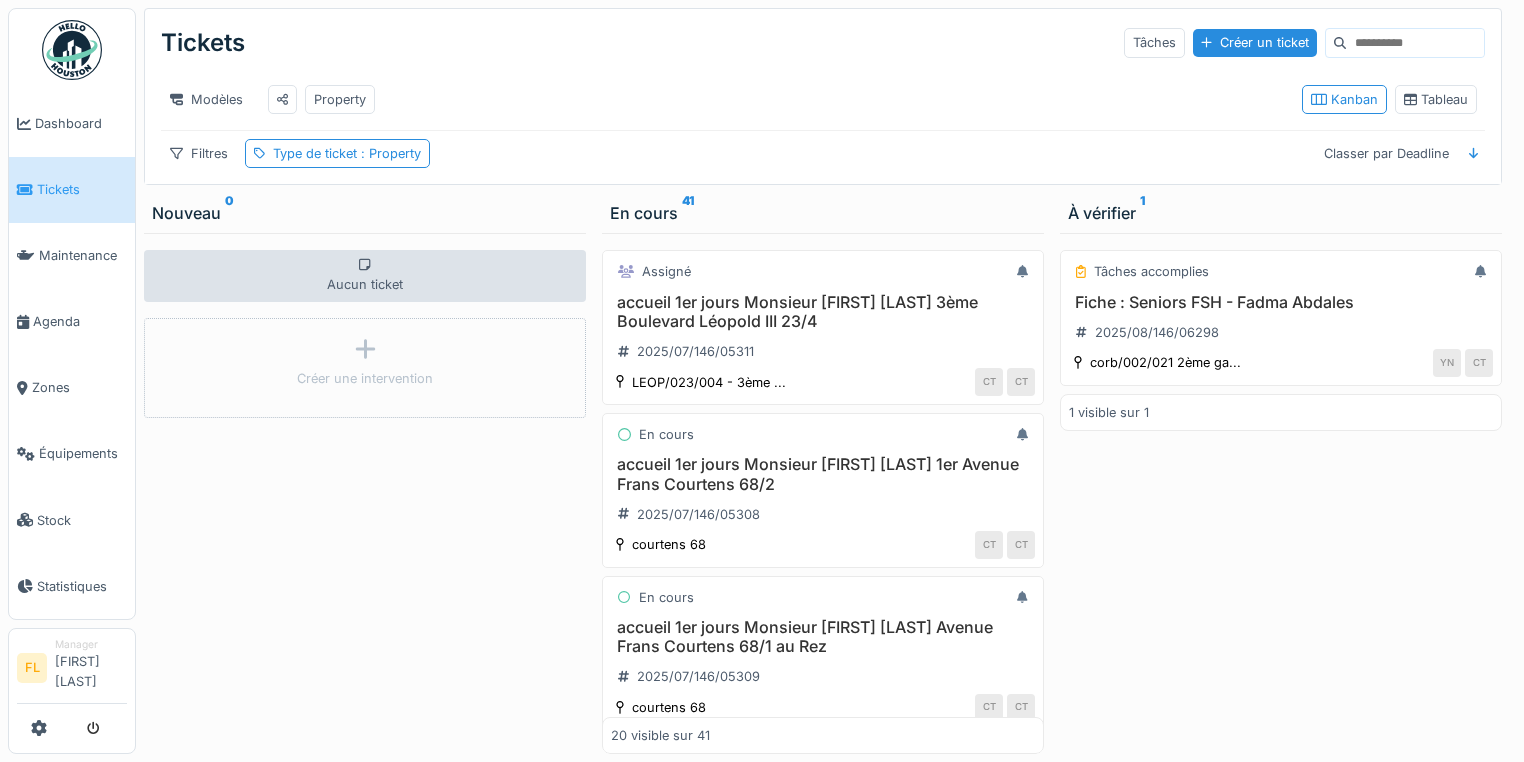scroll, scrollTop: 0, scrollLeft: 0, axis: both 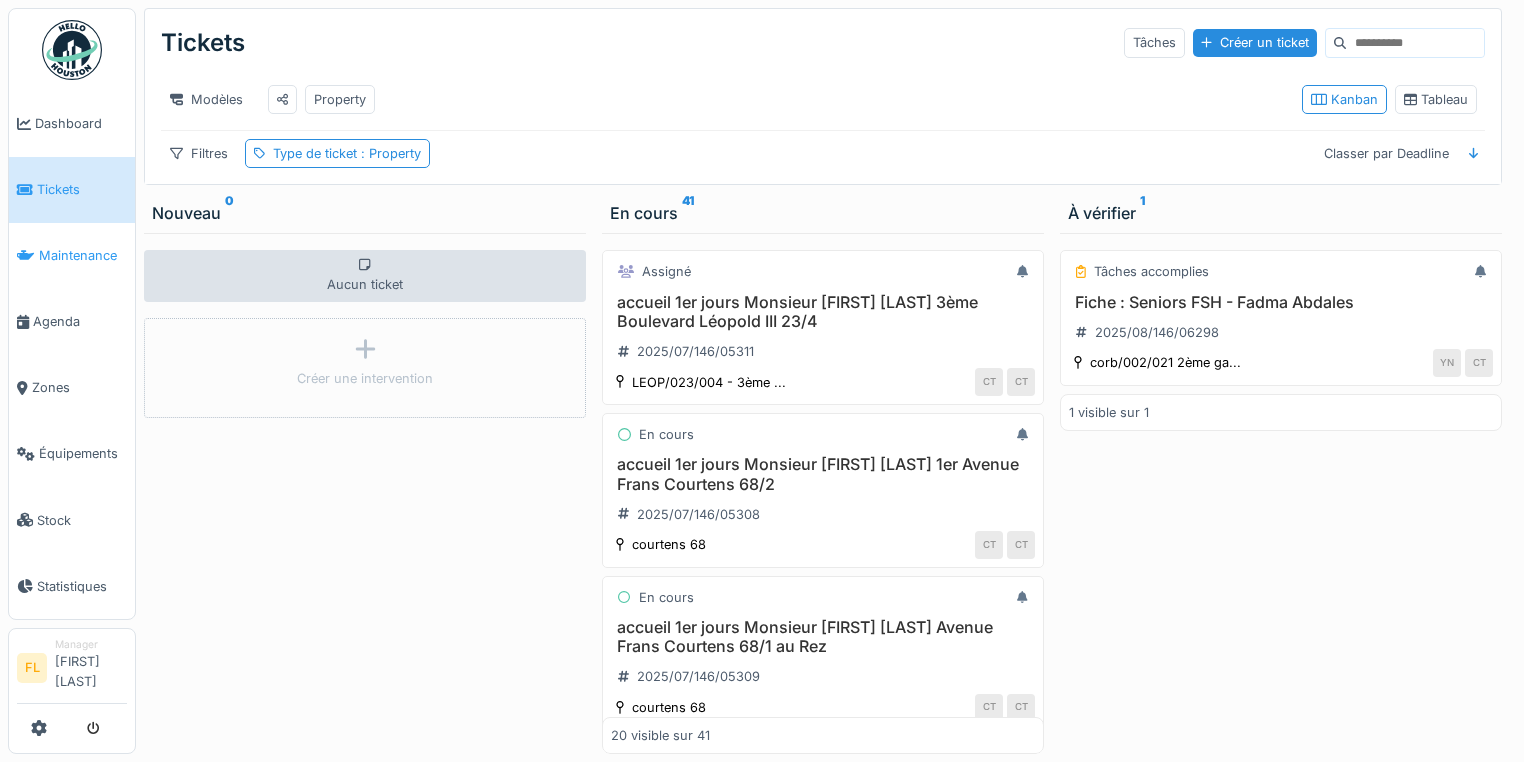 click on "Maintenance" at bounding box center (83, 255) 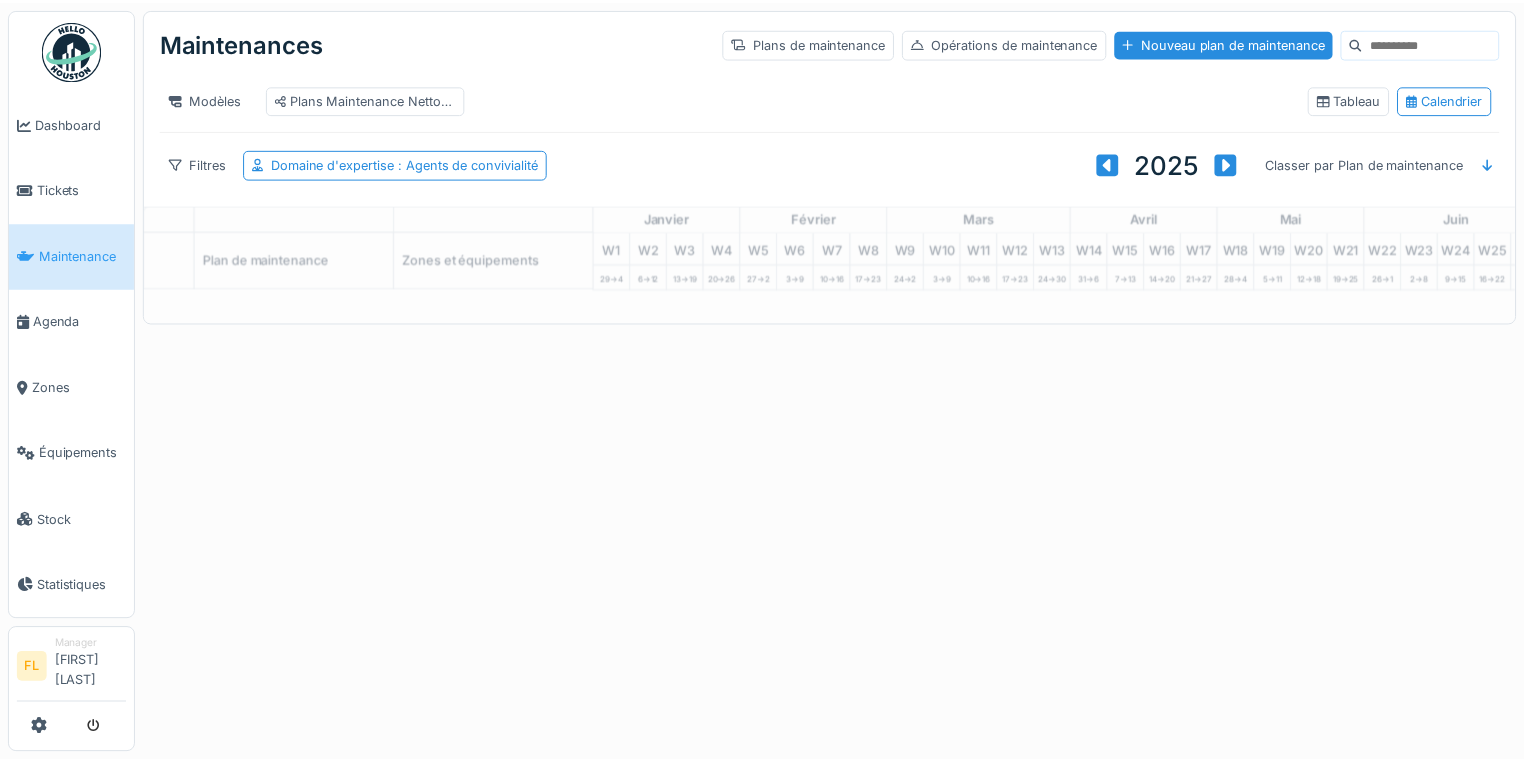 scroll, scrollTop: 0, scrollLeft: 0, axis: both 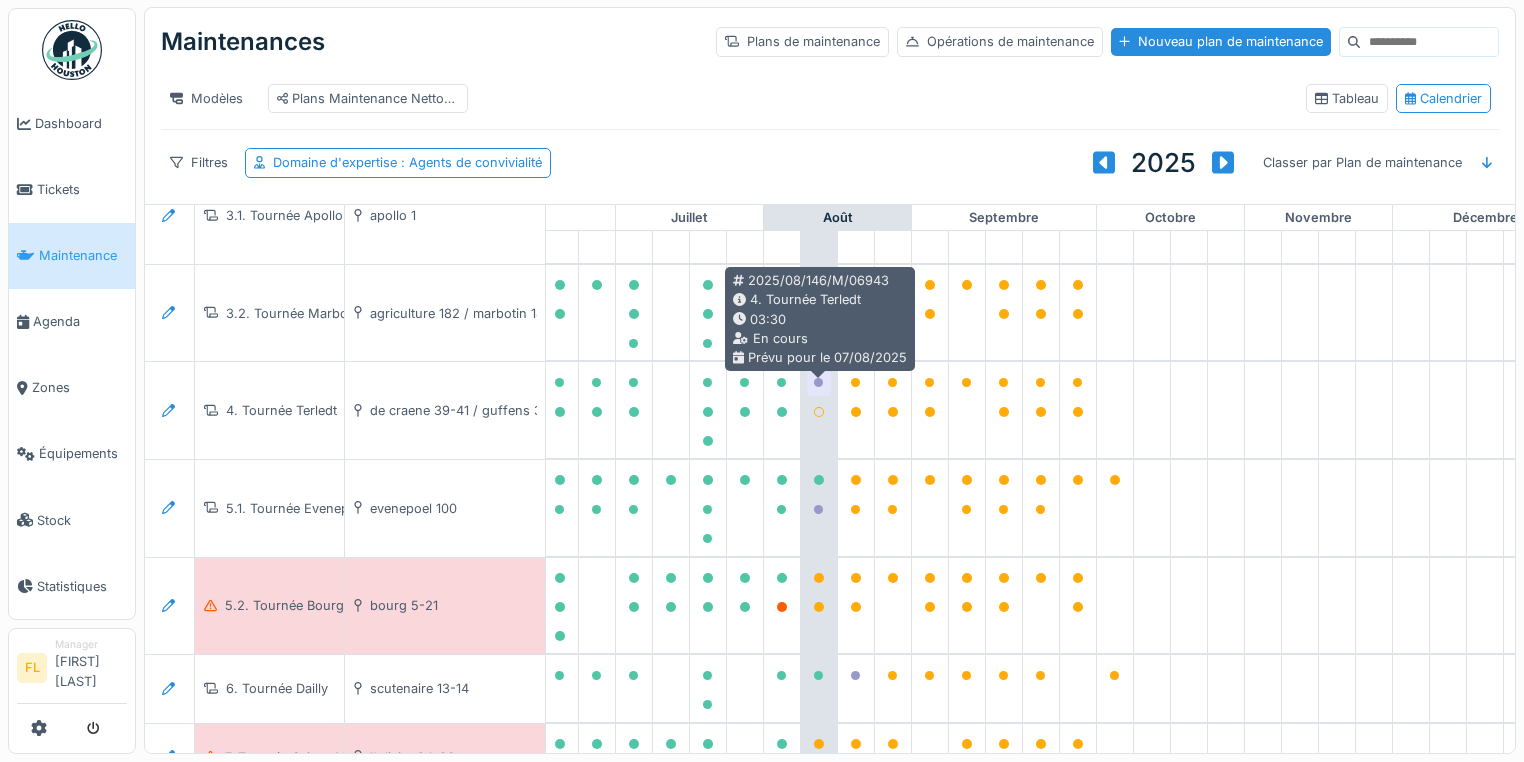 click 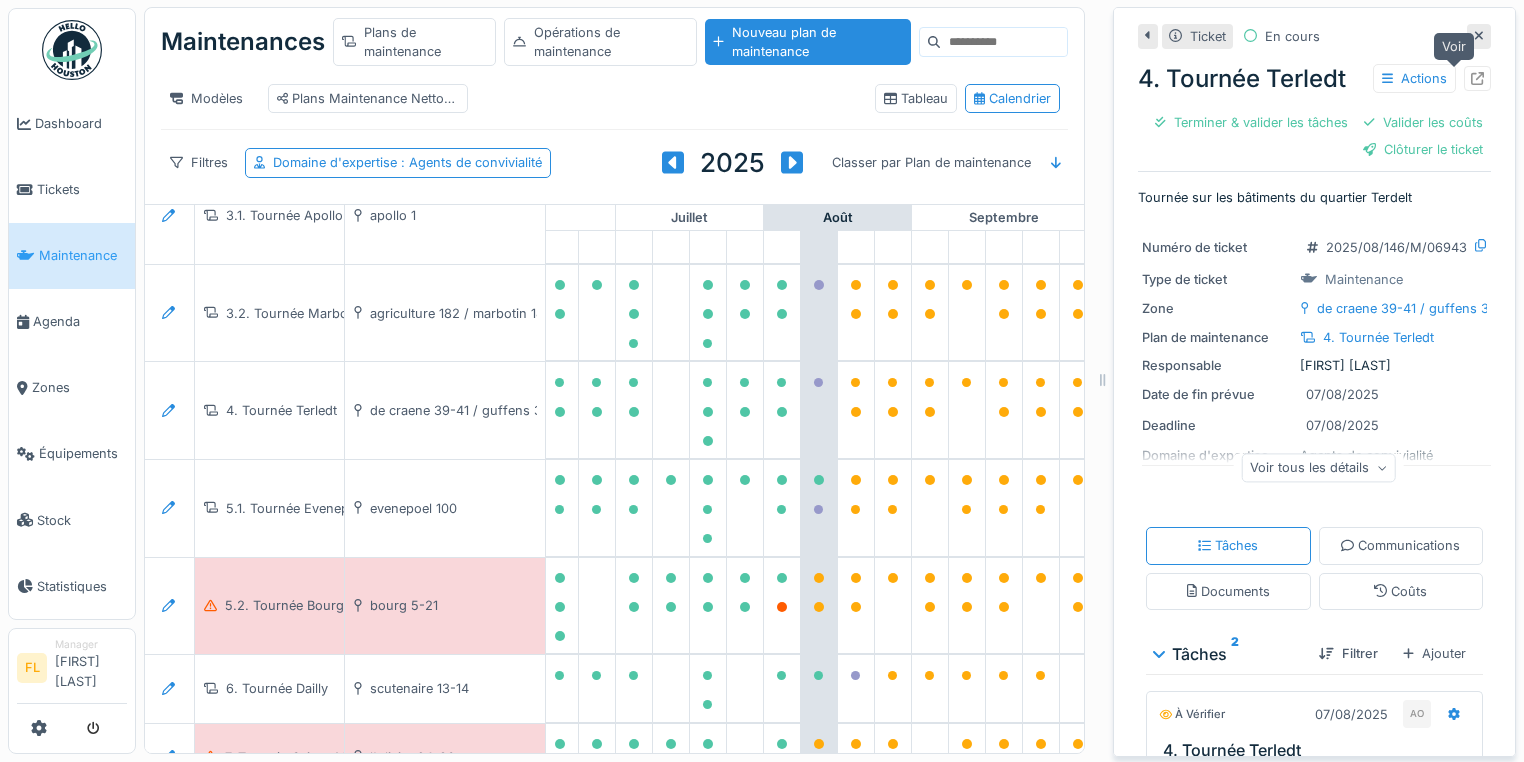 click 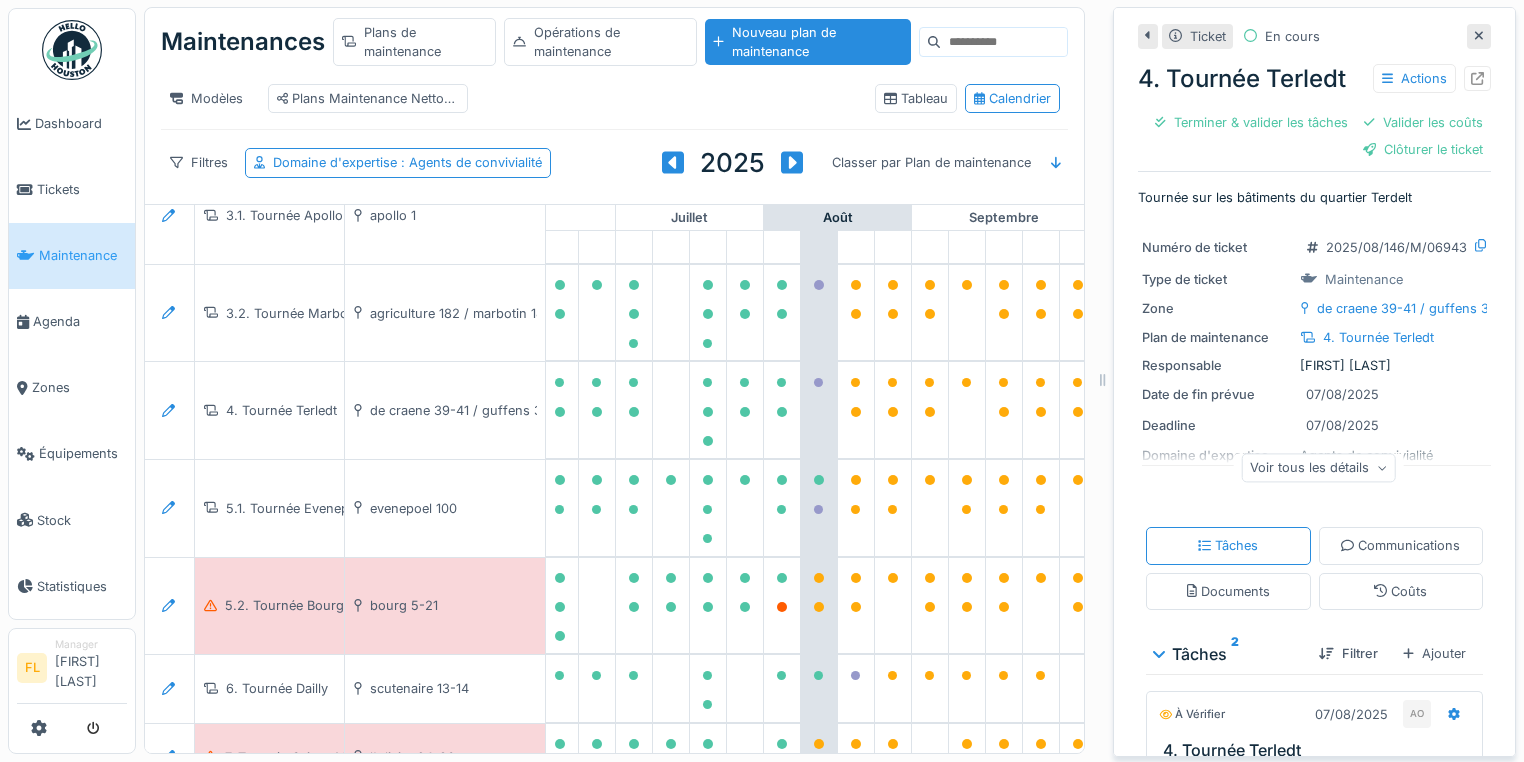 click 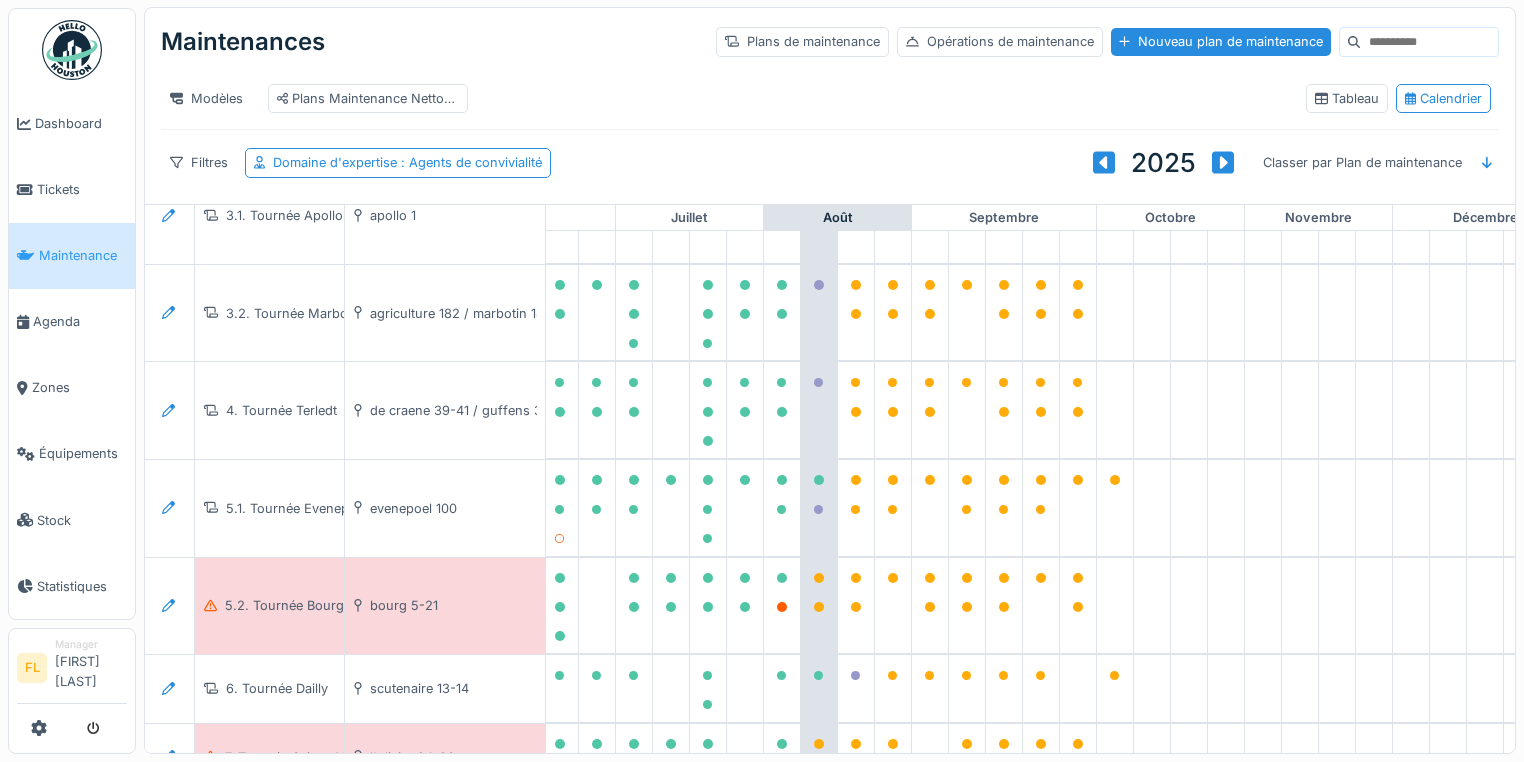 click on "Filtres Domaine d'expertise   :   Agents de convivialité 2025 Classer par Plan de maintenance" at bounding box center [830, 163] 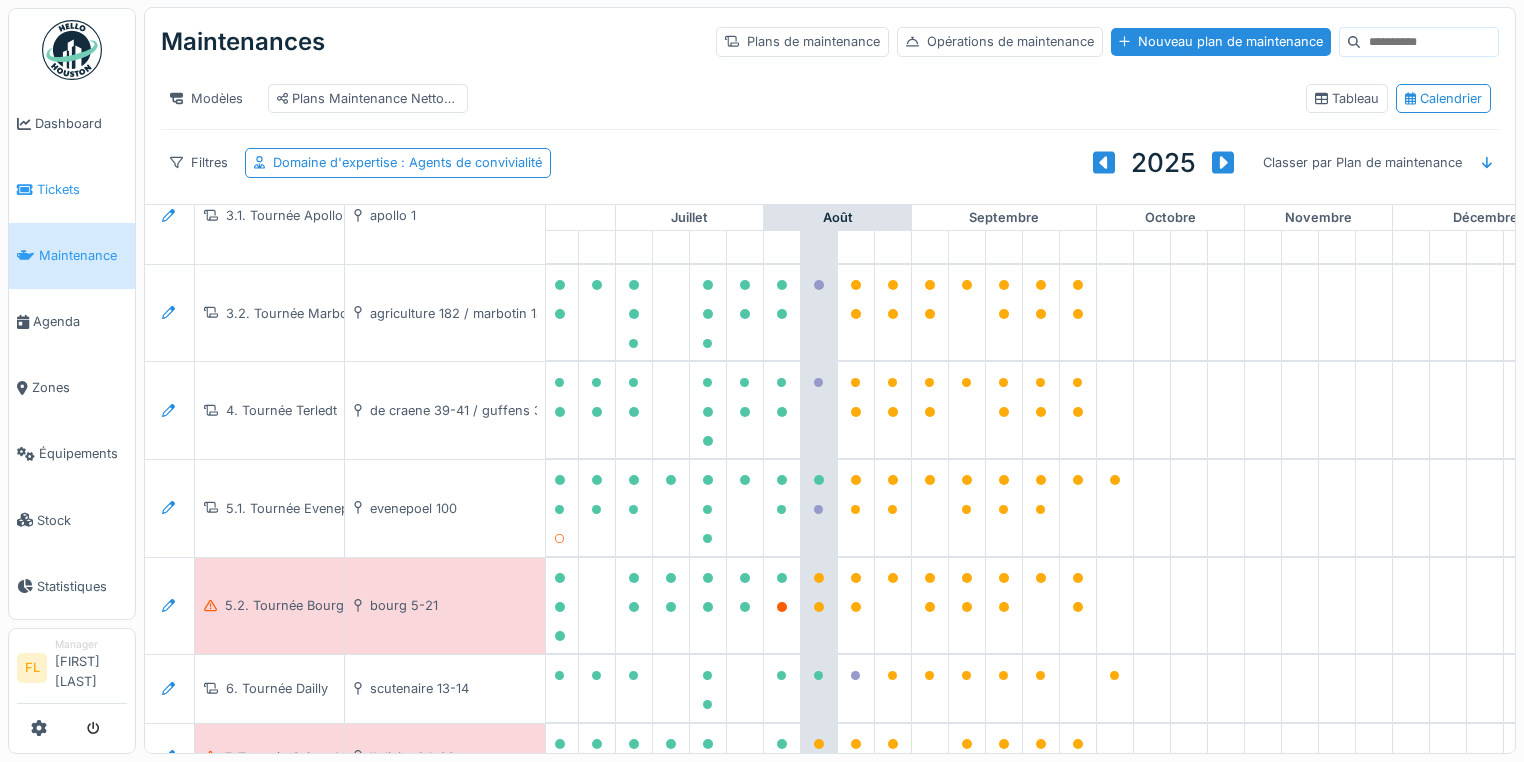 click on "Tickets" at bounding box center [82, 189] 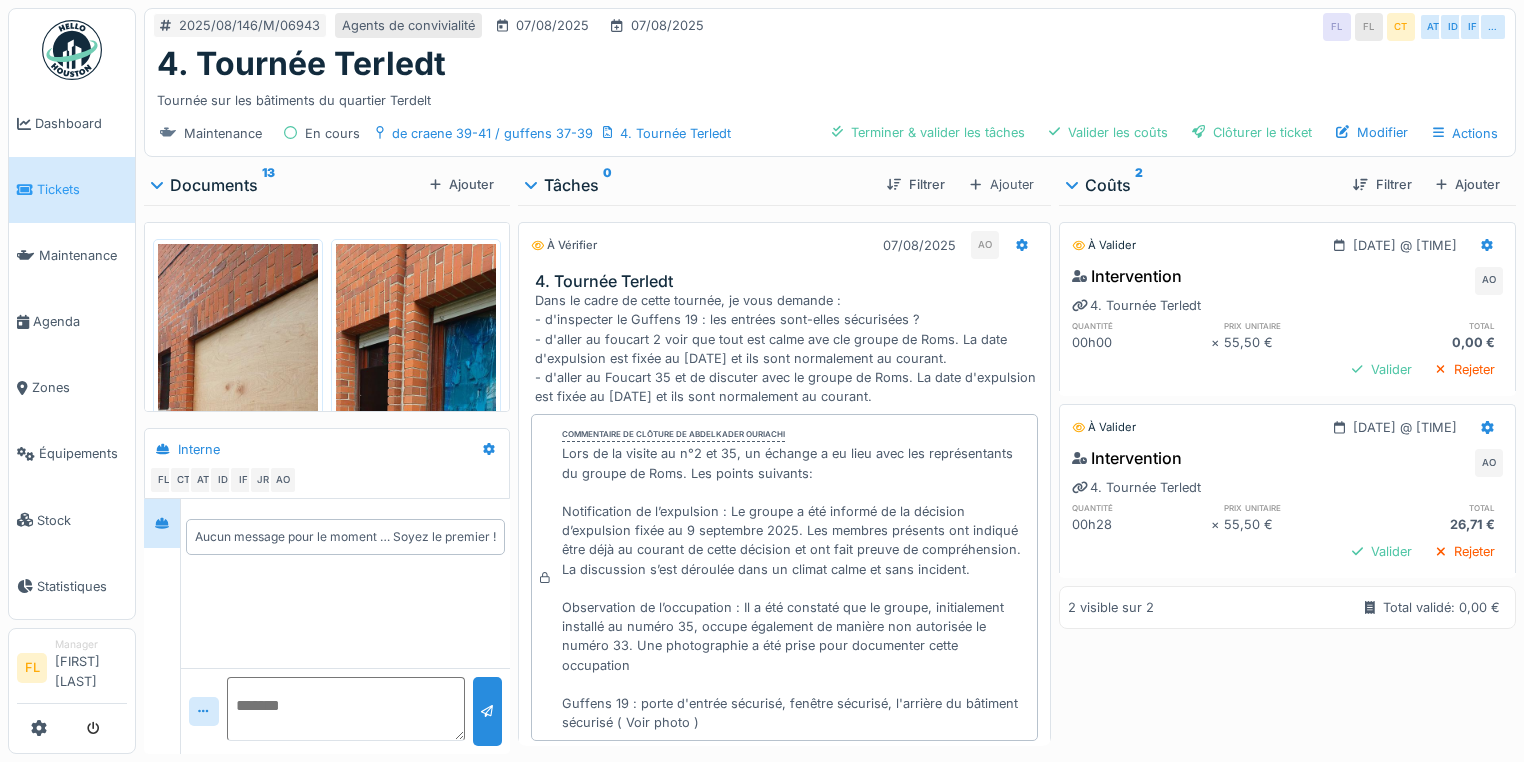 scroll, scrollTop: 0, scrollLeft: 0, axis: both 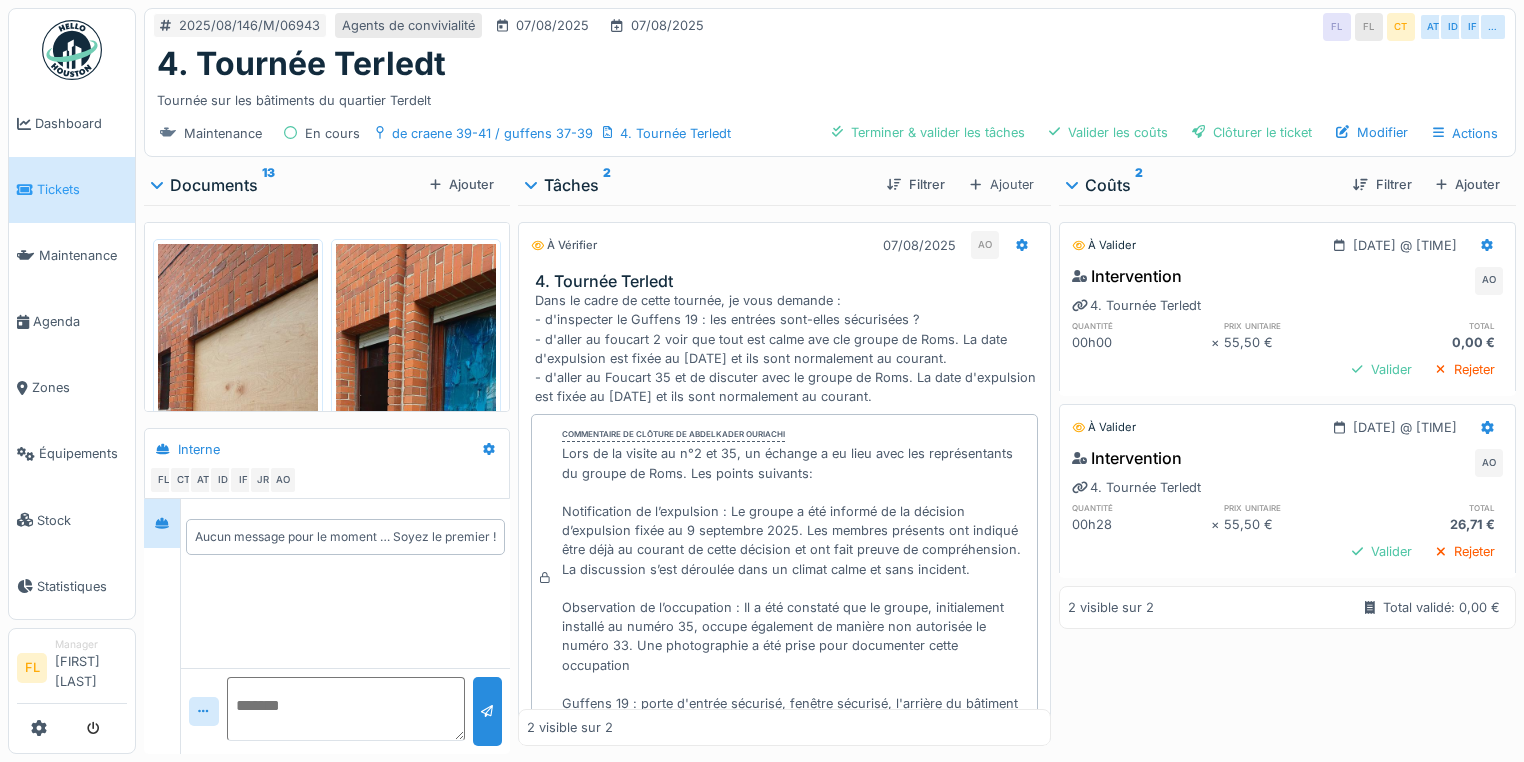 click at bounding box center (238, 417) 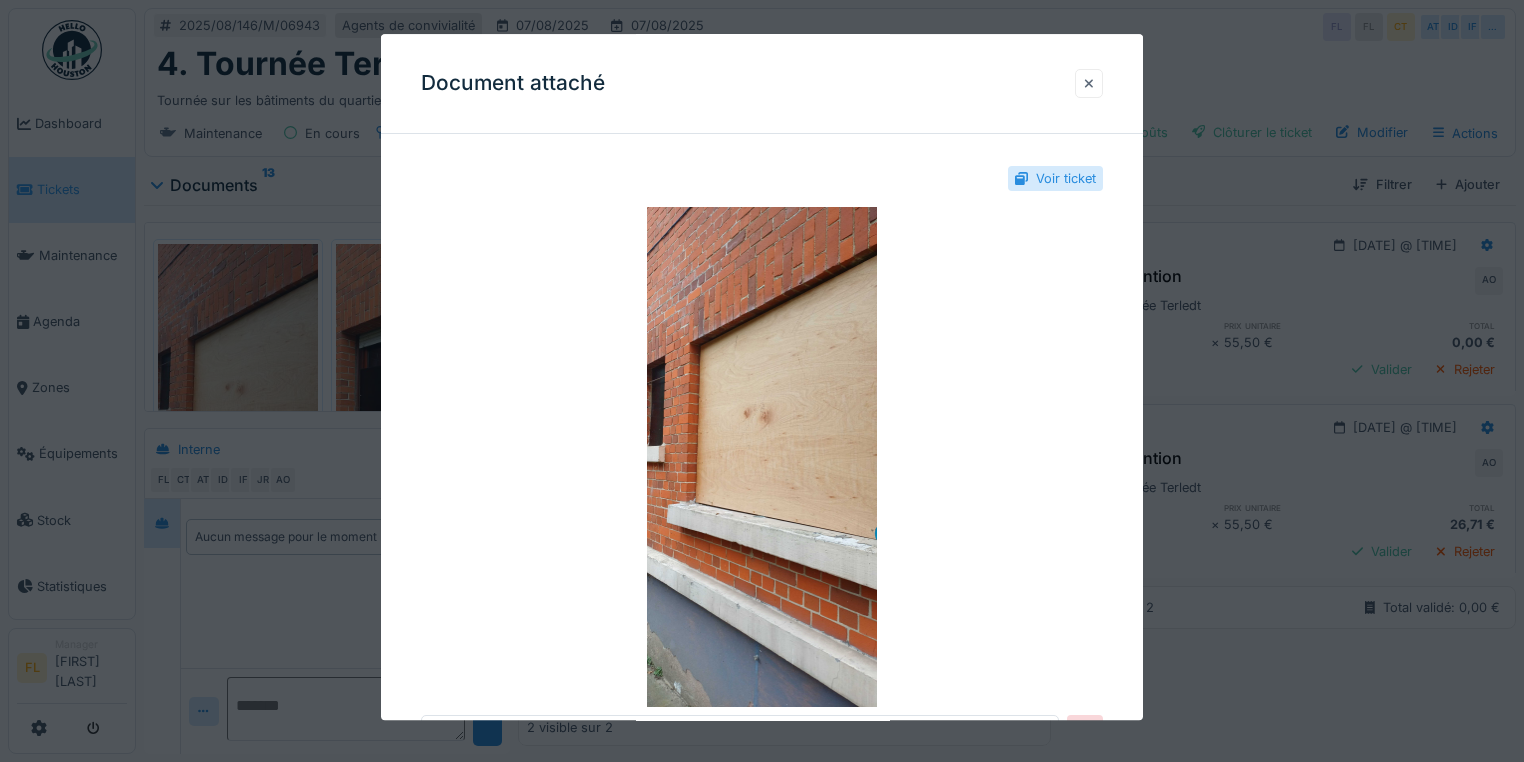 click at bounding box center [1089, 83] 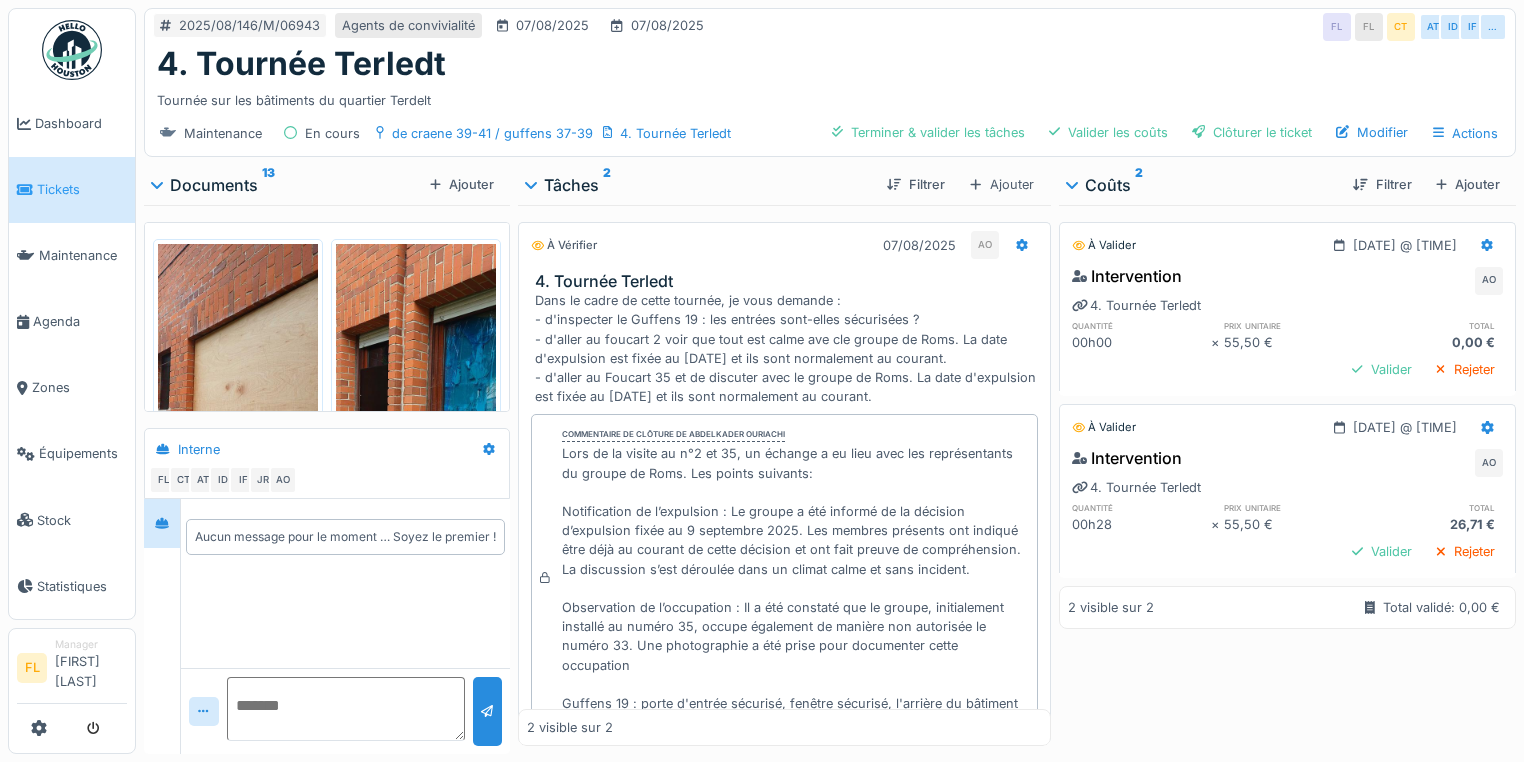 click at bounding box center [416, 417] 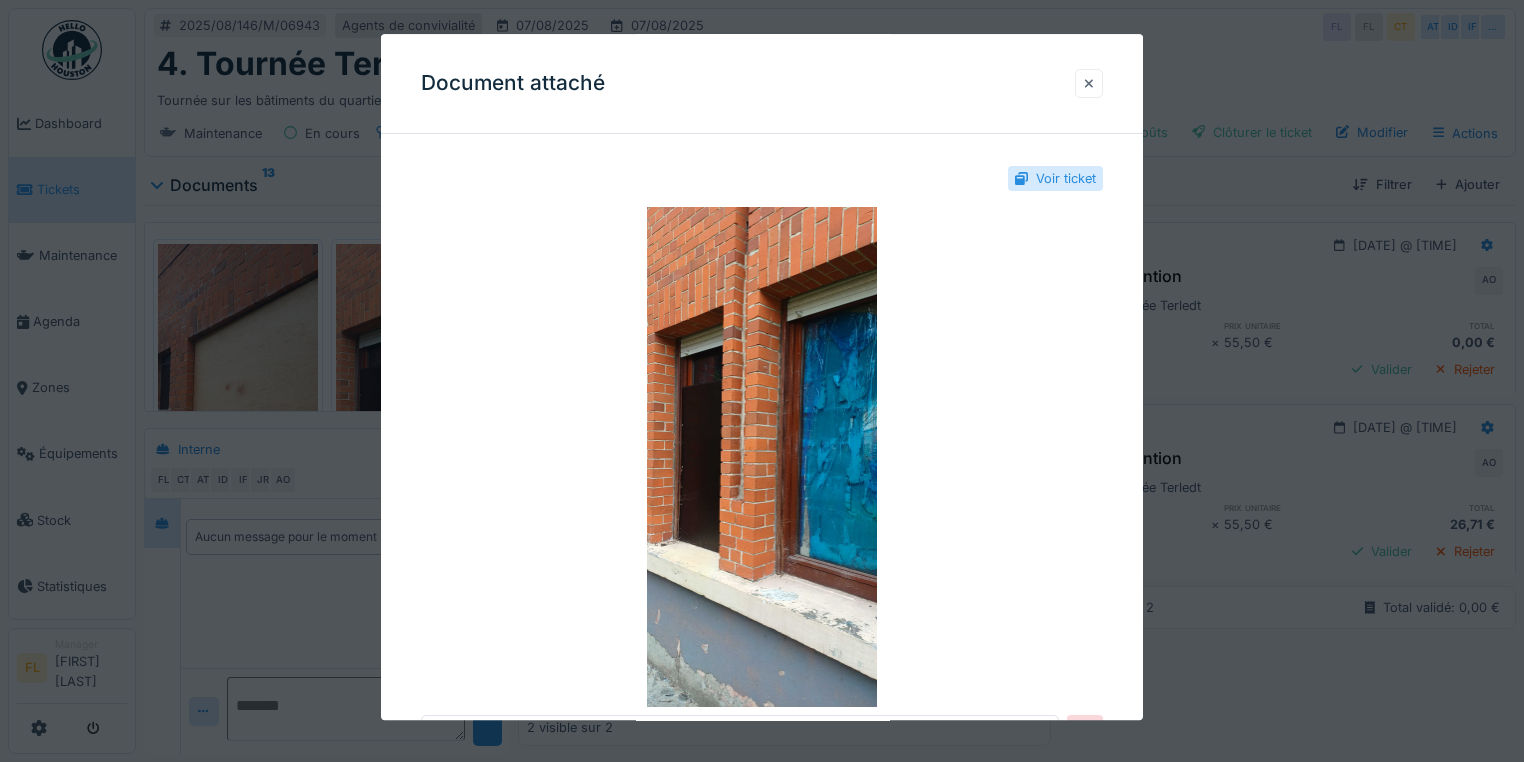 click at bounding box center (1089, 83) 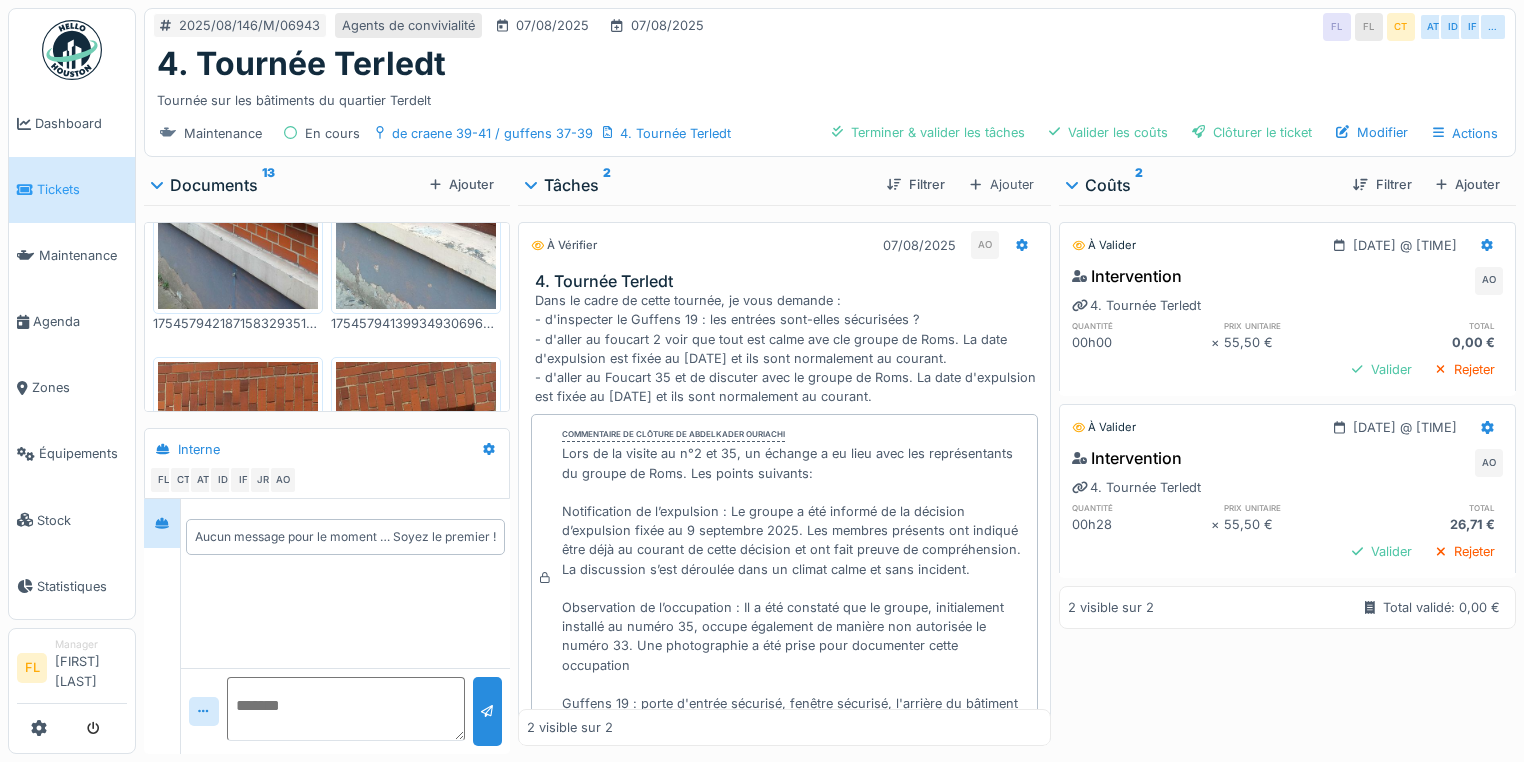 scroll, scrollTop: 320, scrollLeft: 0, axis: vertical 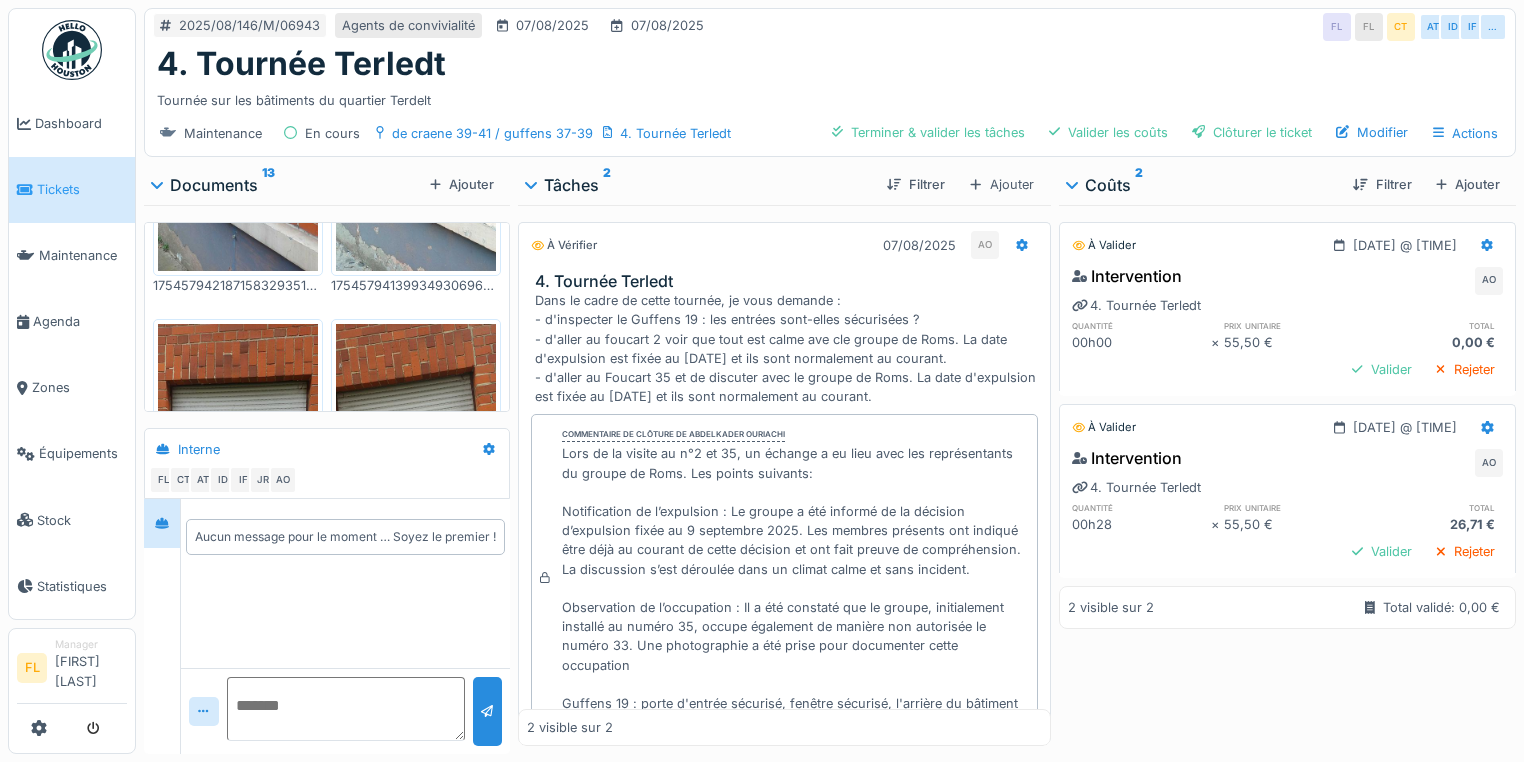 click at bounding box center (238, 497) 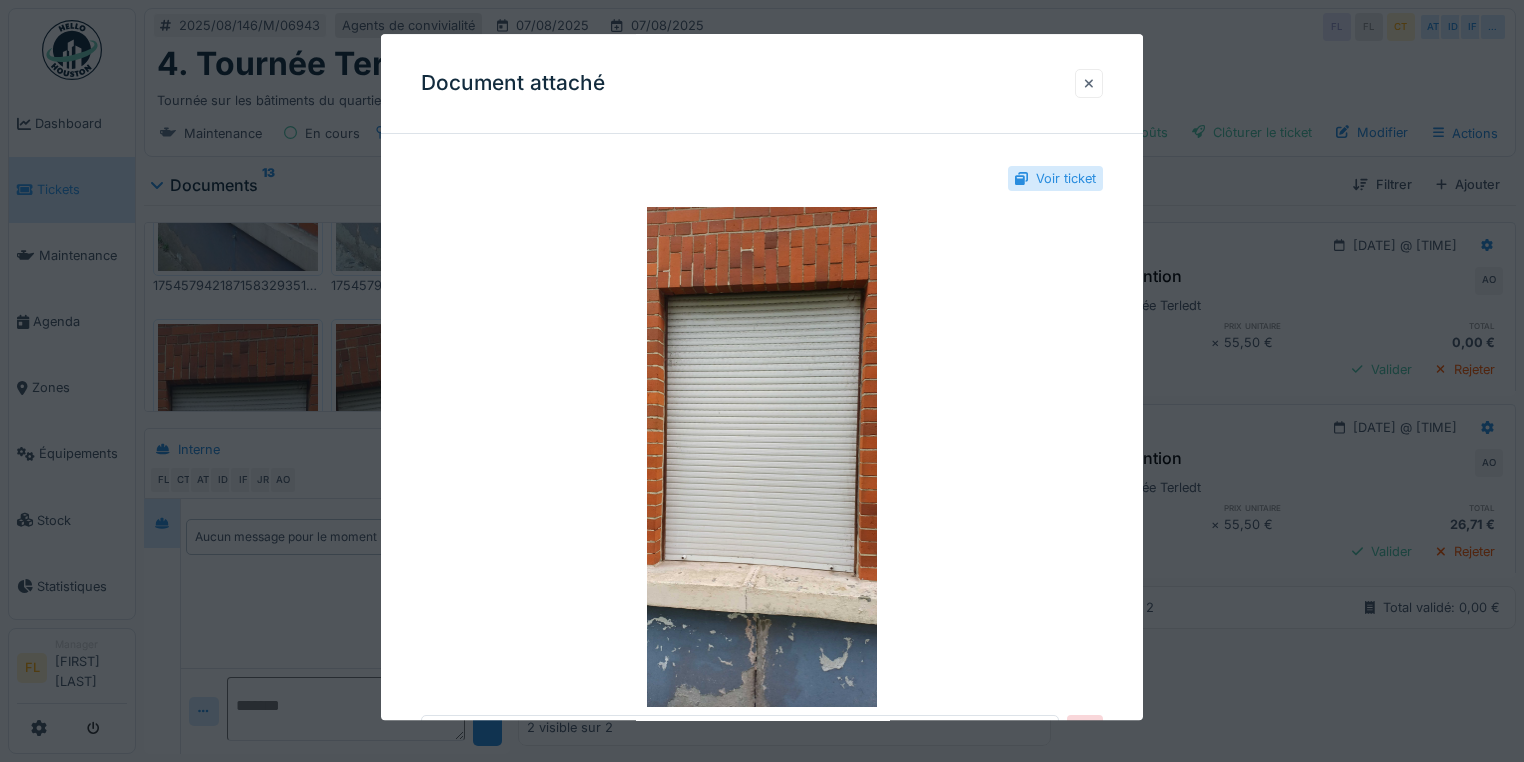 drag, startPoint x: 1103, startPoint y: 79, endPoint x: 1084, endPoint y: 85, distance: 19.924858 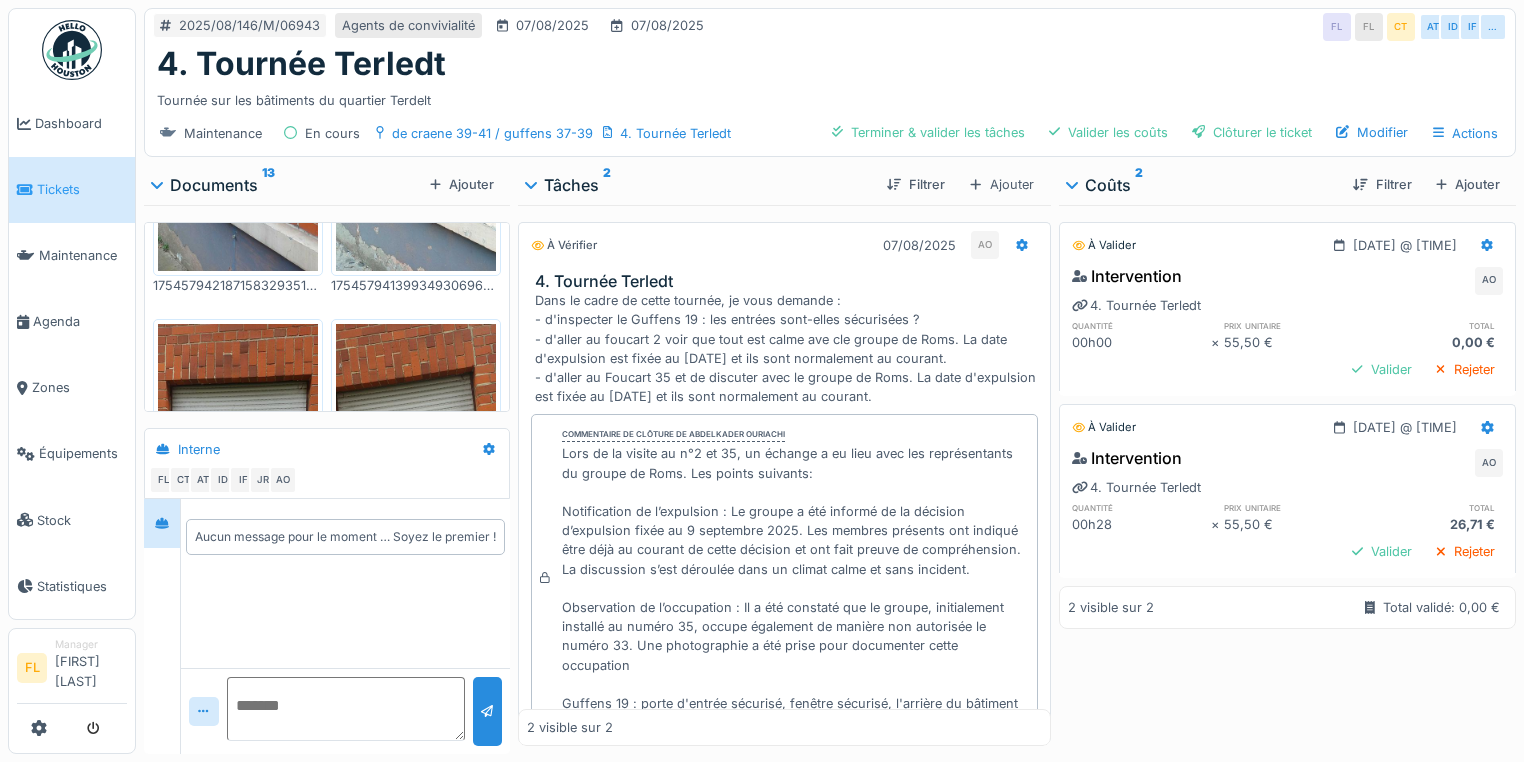 click at bounding box center [416, 497] 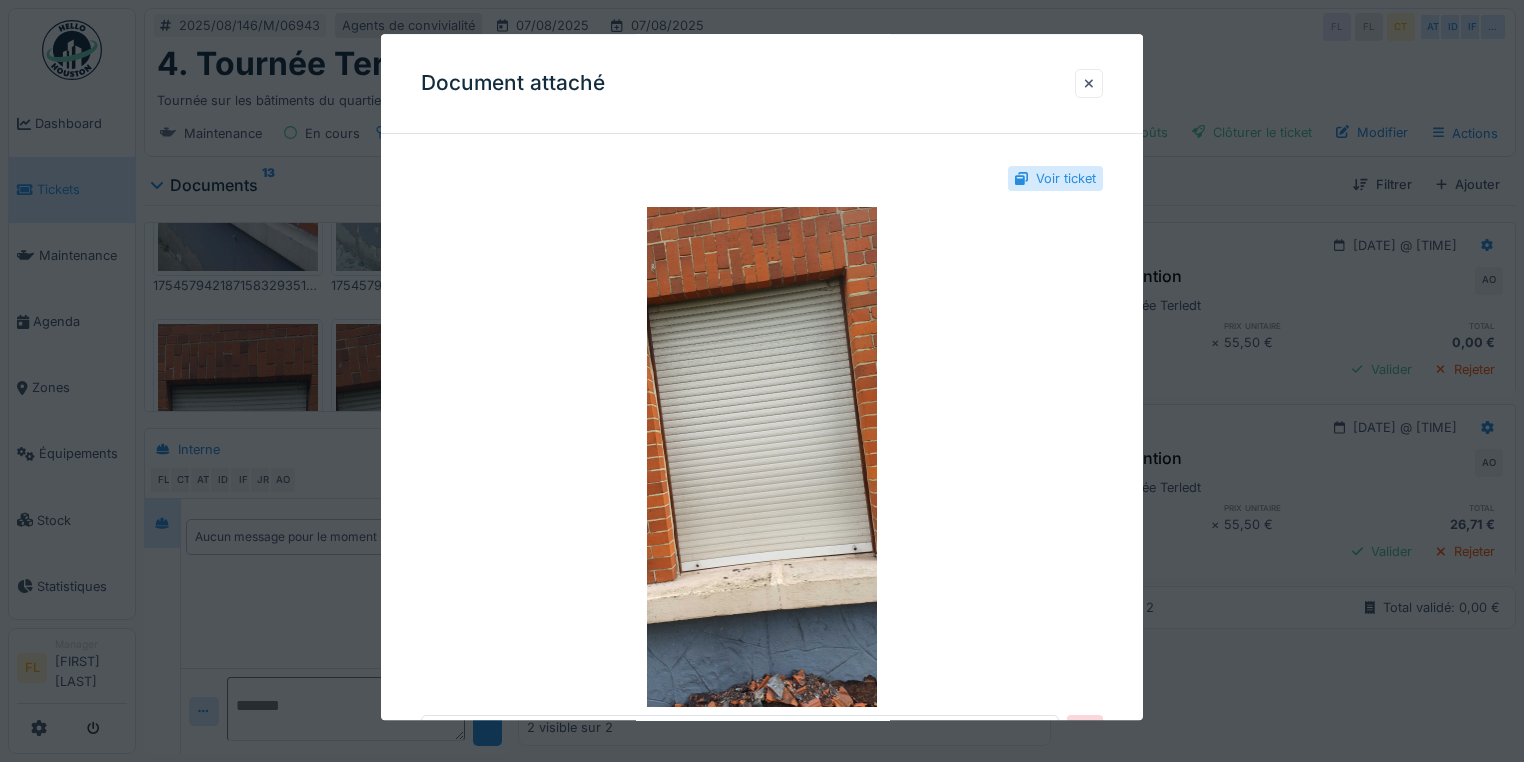 drag, startPoint x: 1103, startPoint y: 87, endPoint x: 974, endPoint y: 106, distance: 130.39172 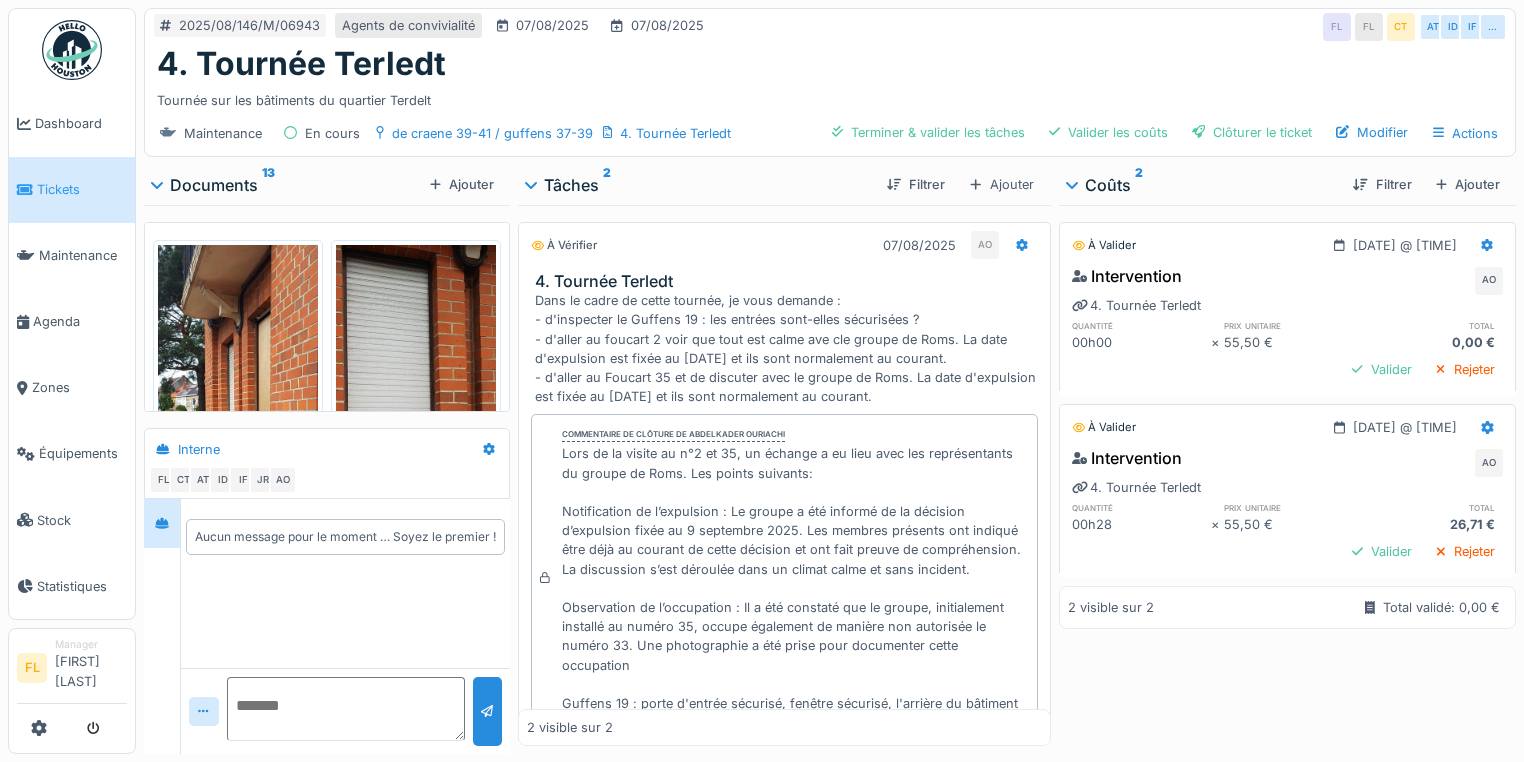 scroll, scrollTop: 800, scrollLeft: 0, axis: vertical 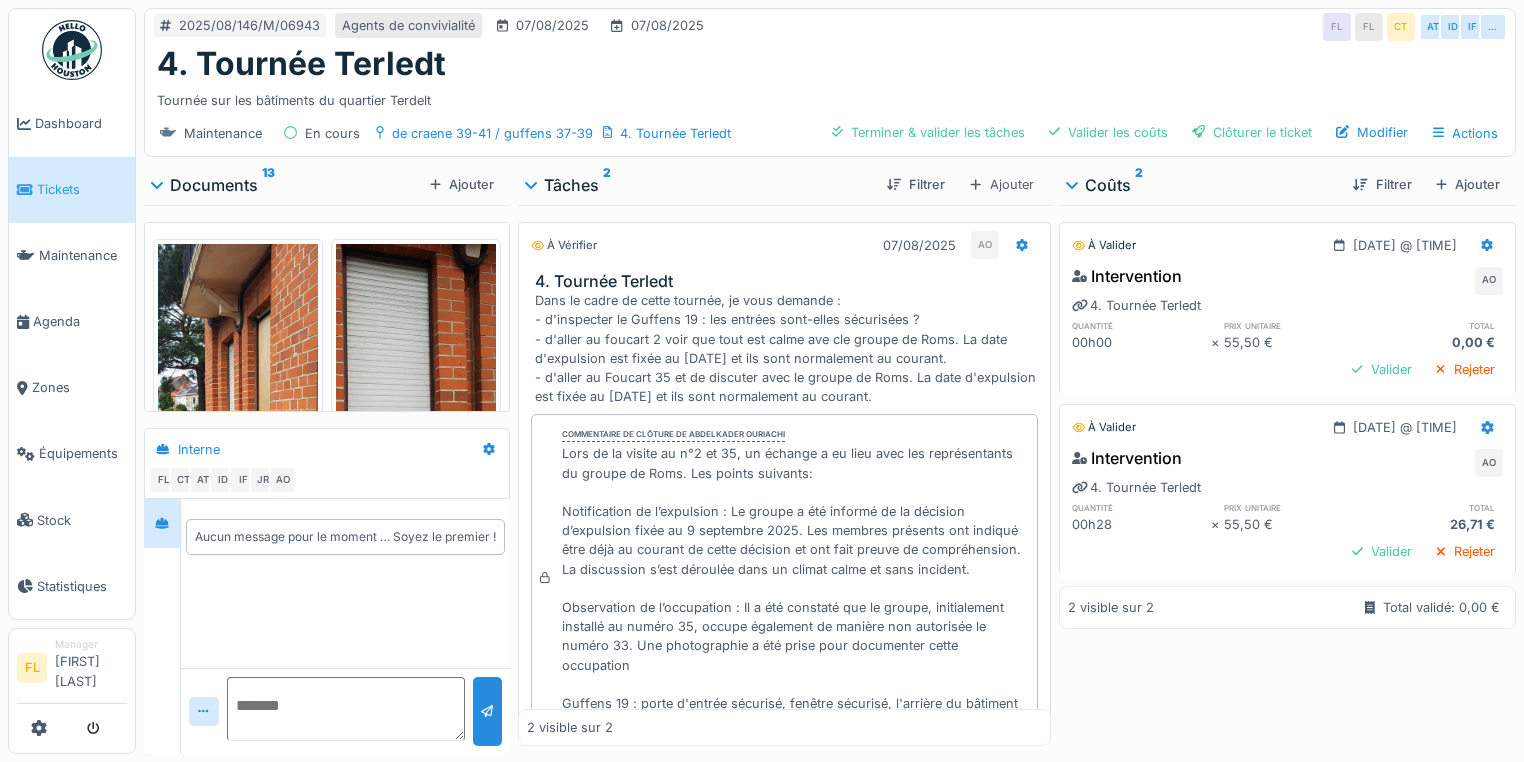 click at bounding box center (238, 417) 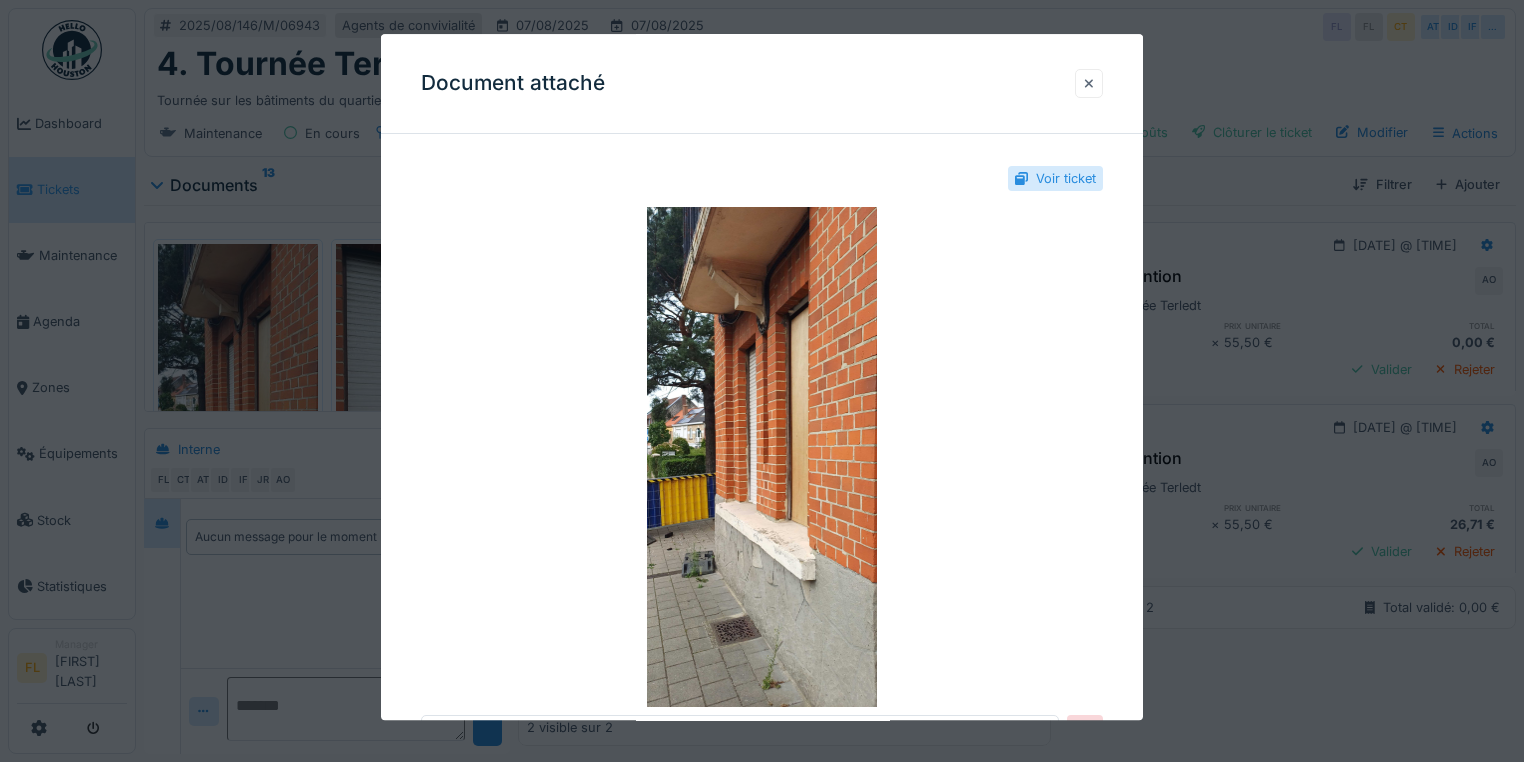click at bounding box center [1089, 83] 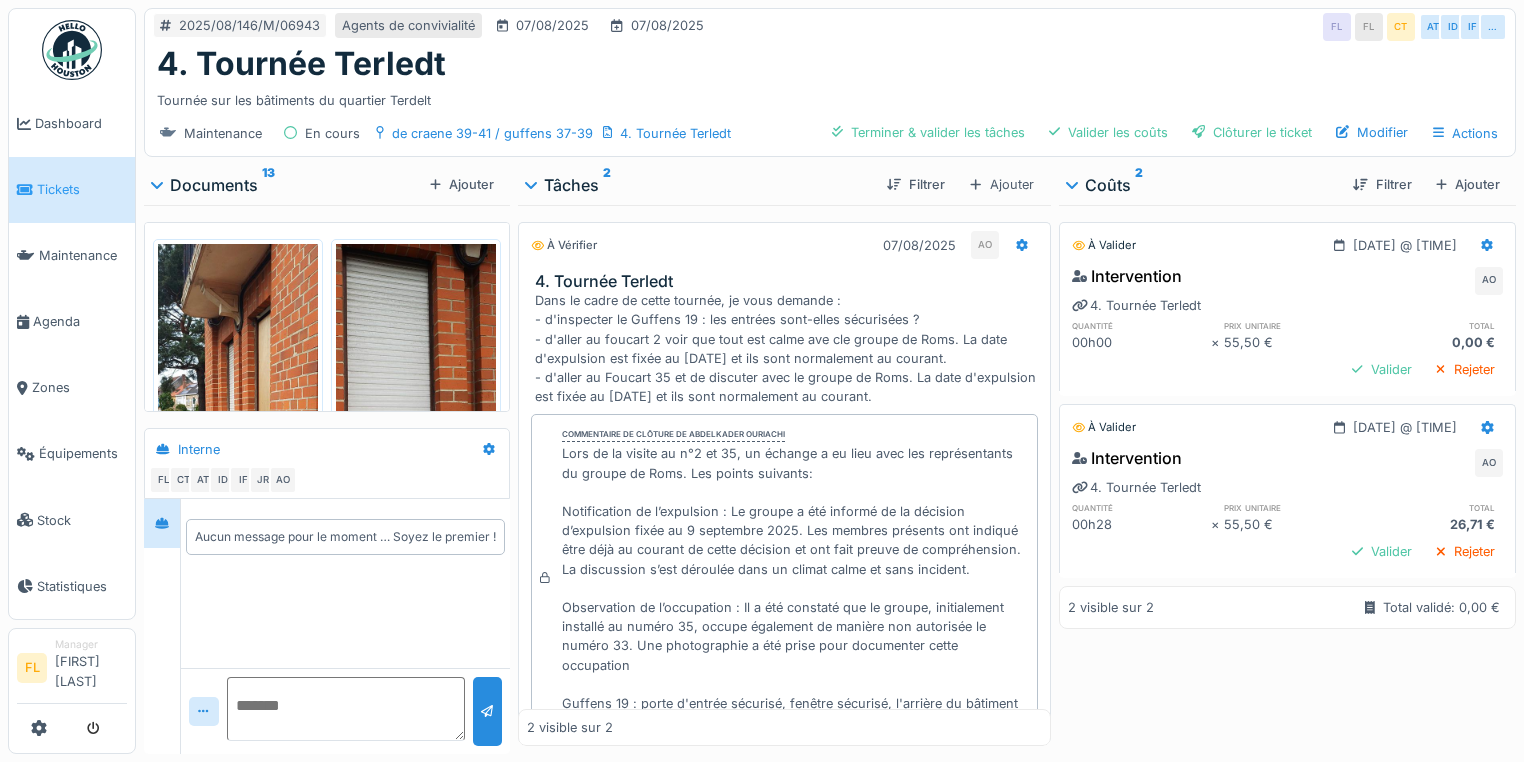 click at bounding box center (416, 417) 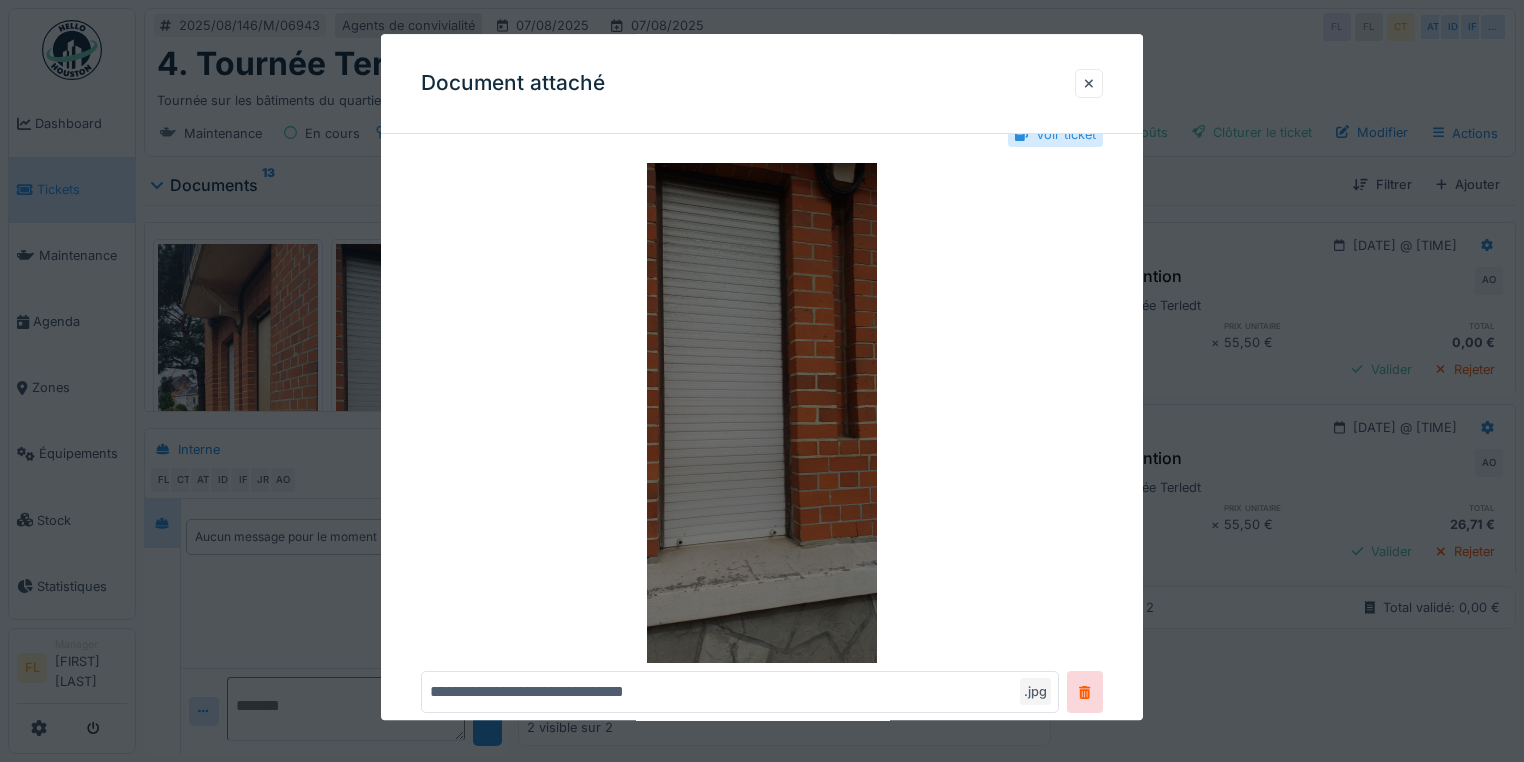 scroll, scrollTop: 80, scrollLeft: 0, axis: vertical 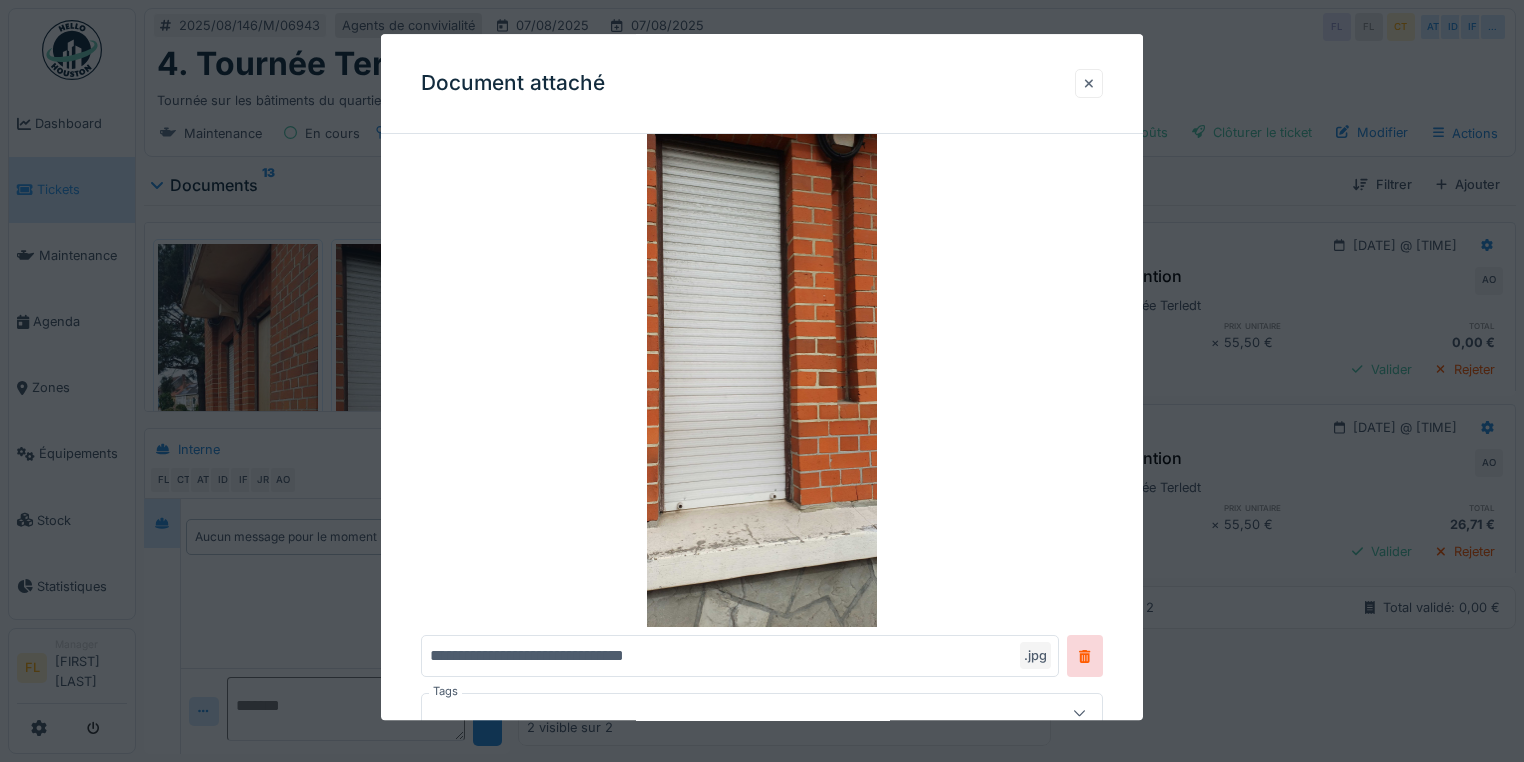 click at bounding box center (1089, 83) 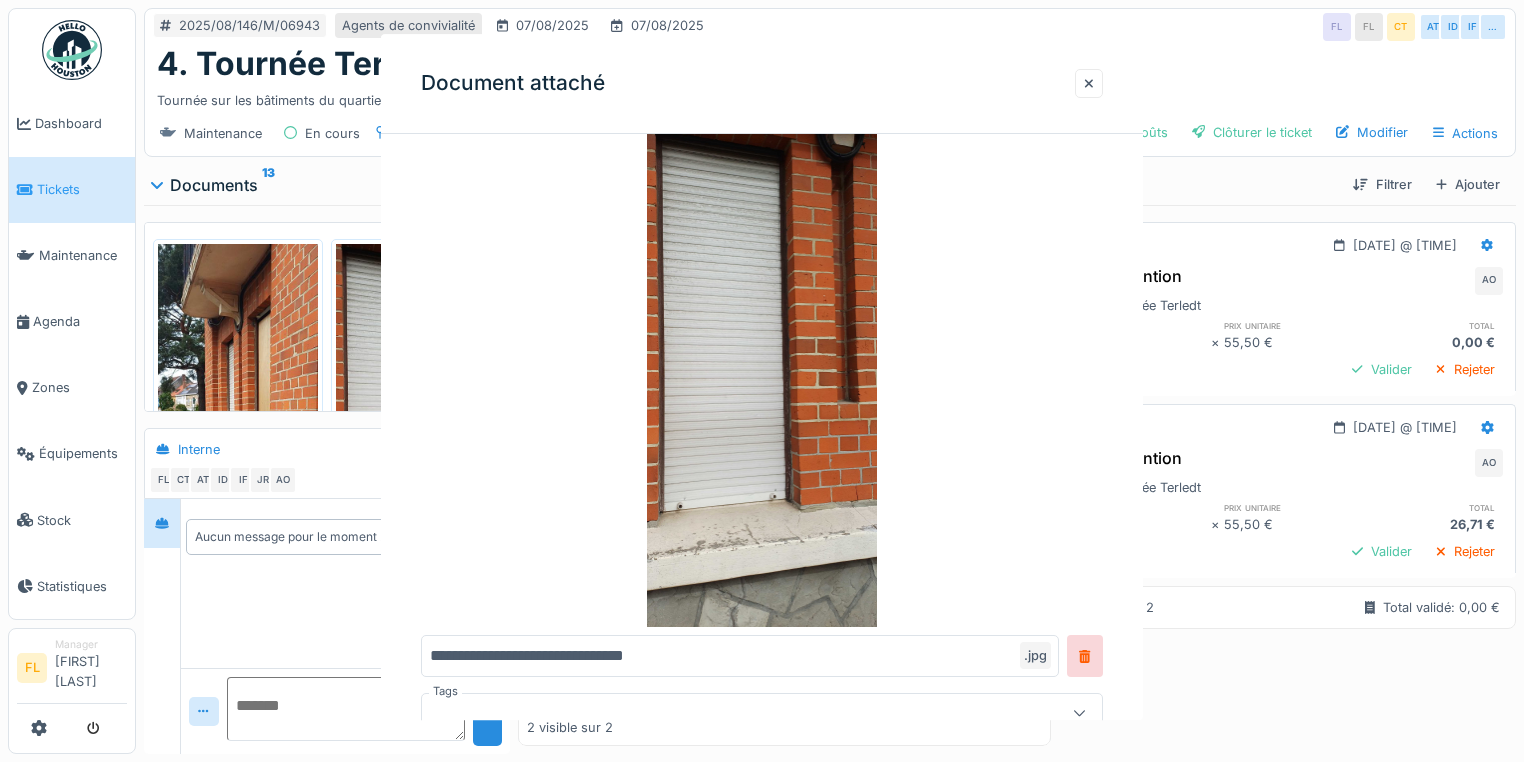 scroll, scrollTop: 0, scrollLeft: 0, axis: both 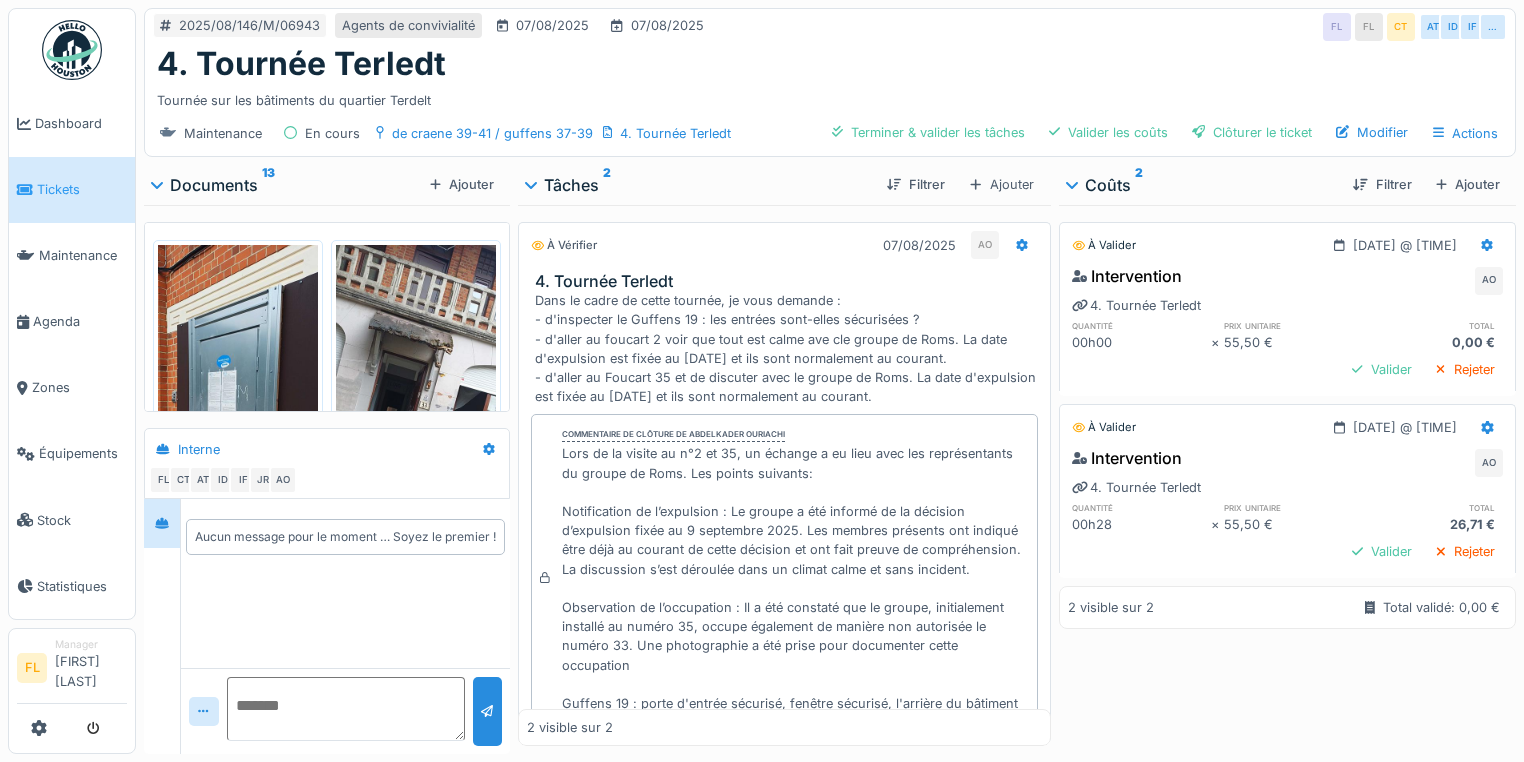 click at bounding box center [238, 418] 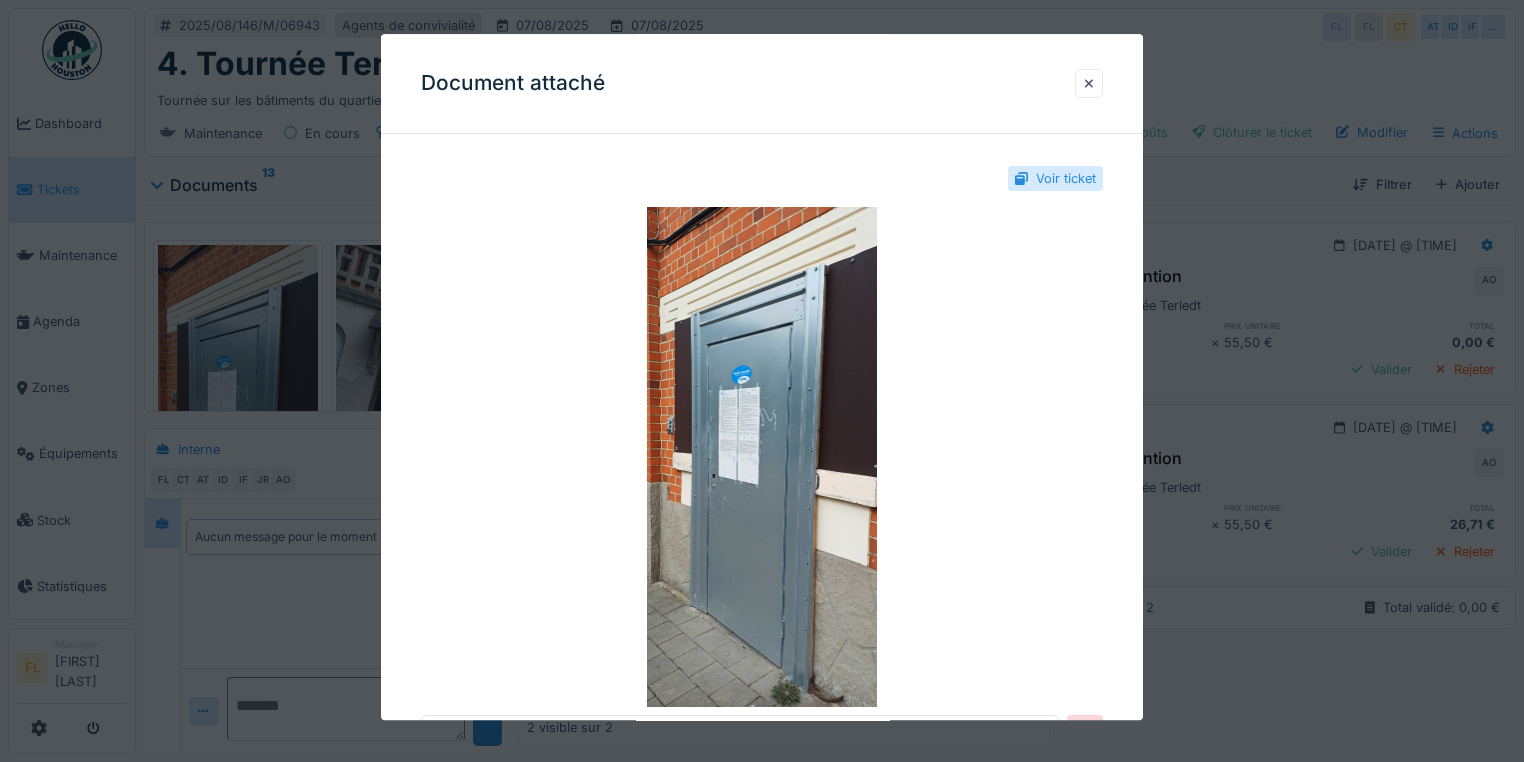 drag, startPoint x: 1098, startPoint y: 80, endPoint x: 1023, endPoint y: 106, distance: 79.37884 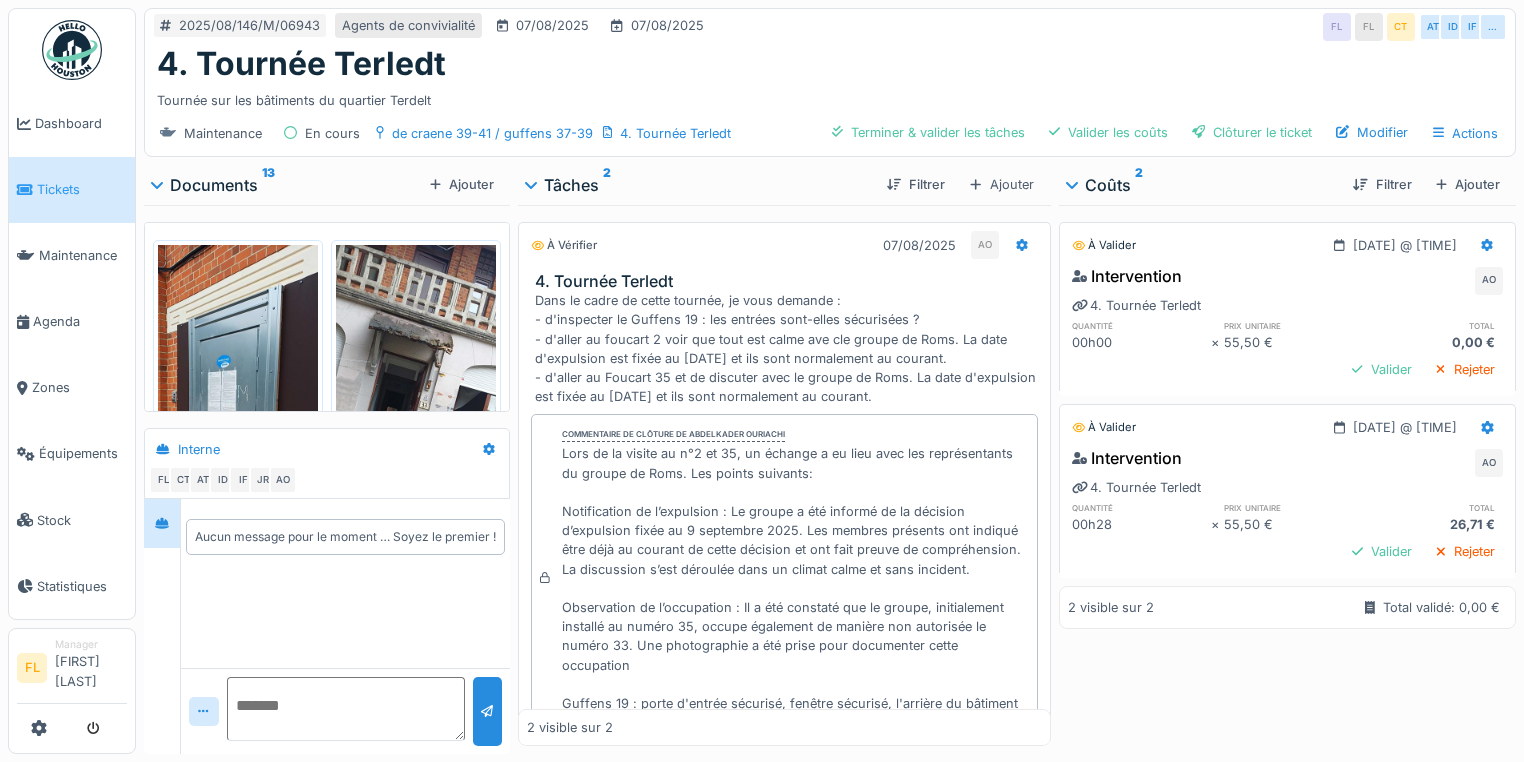 click at bounding box center [416, 418] 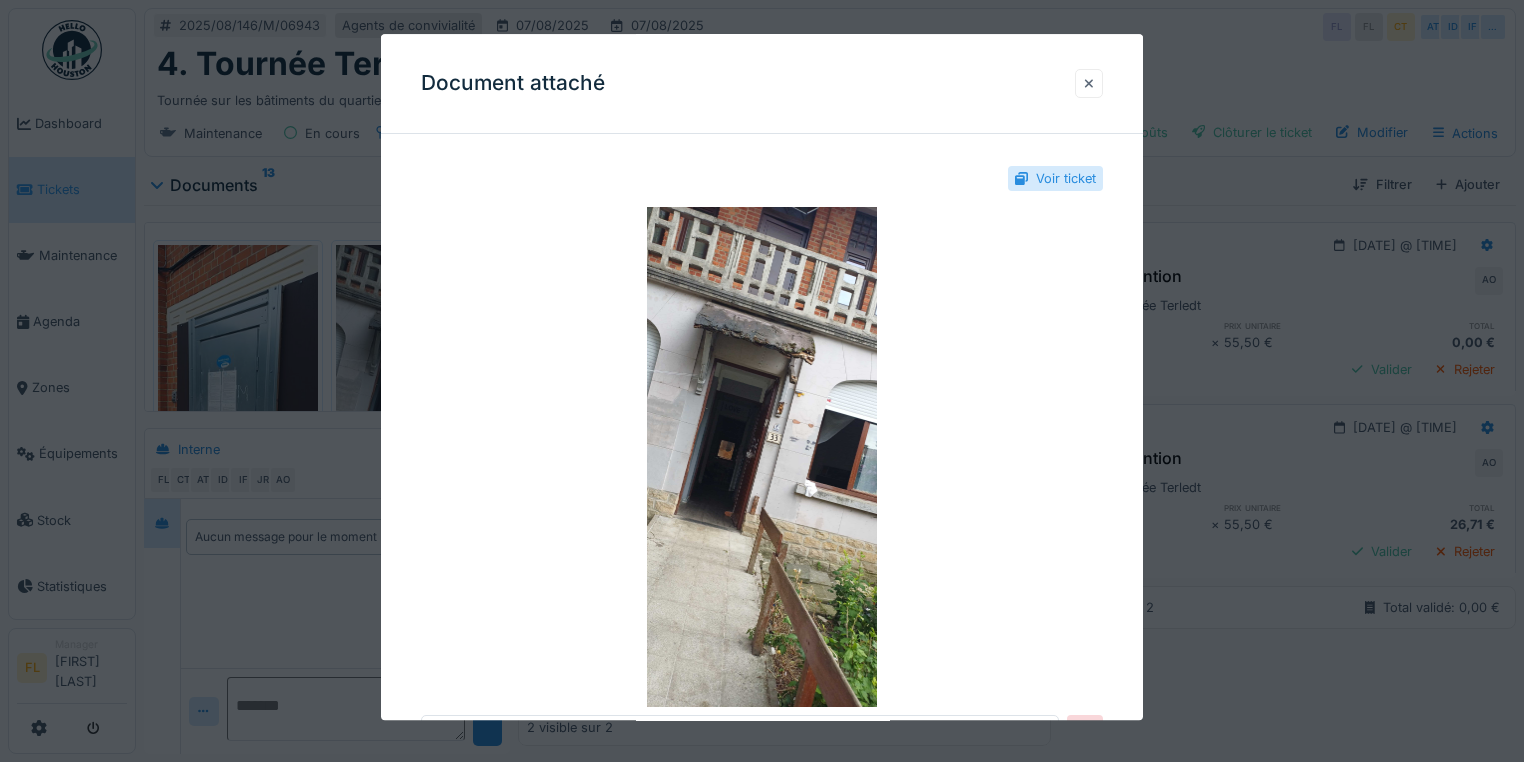 click at bounding box center [1089, 83] 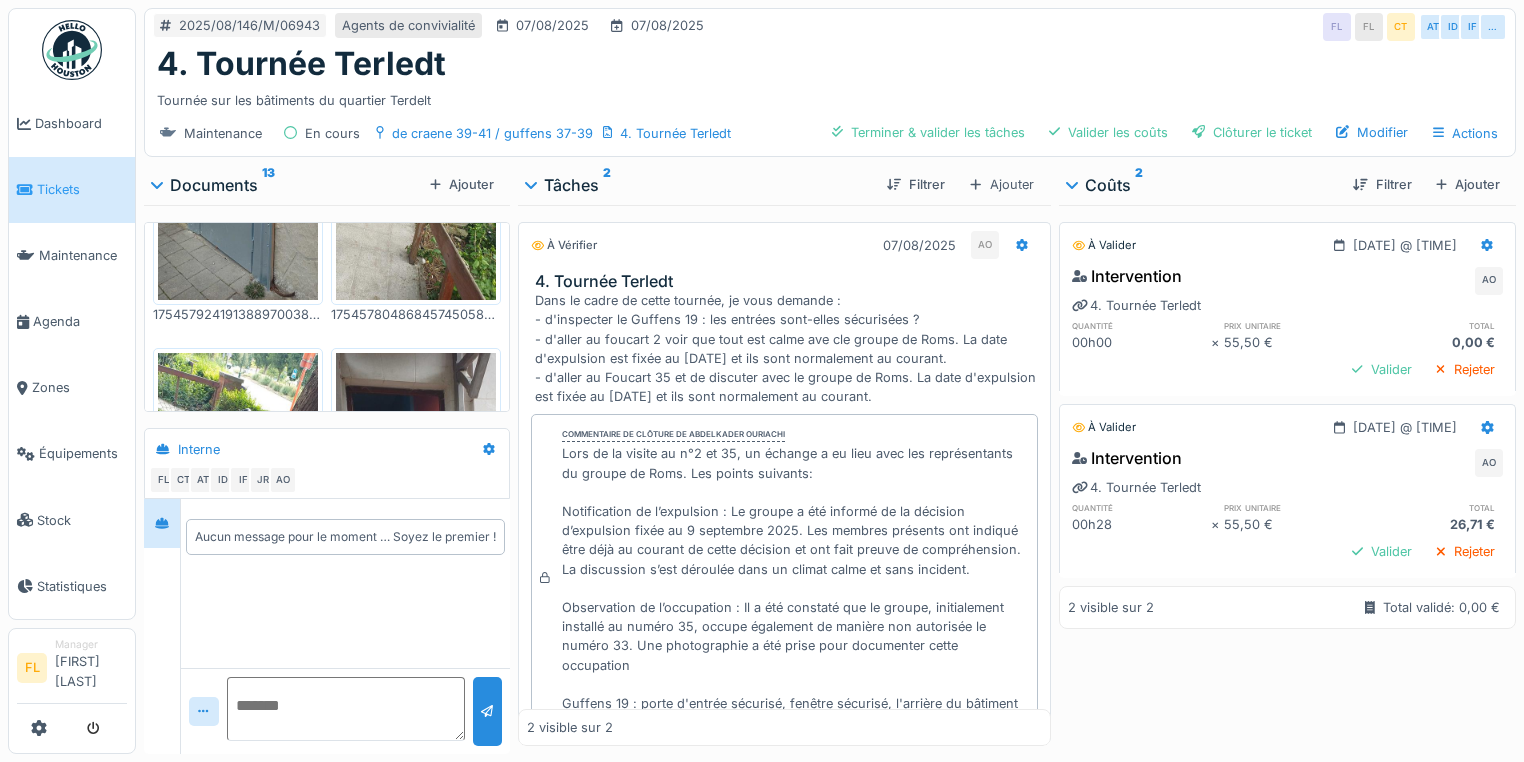 scroll, scrollTop: 1520, scrollLeft: 0, axis: vertical 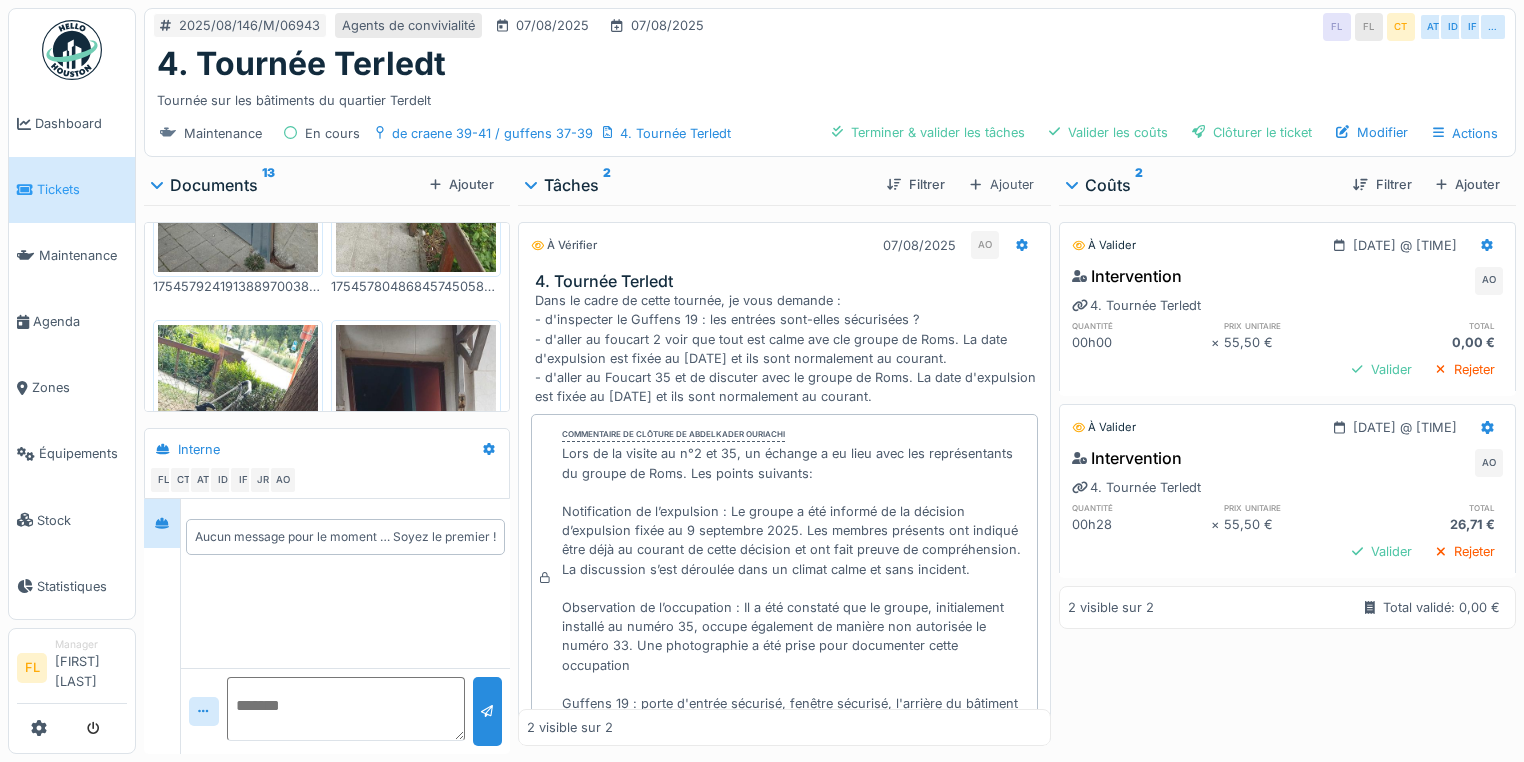 click at bounding box center [238, 498] 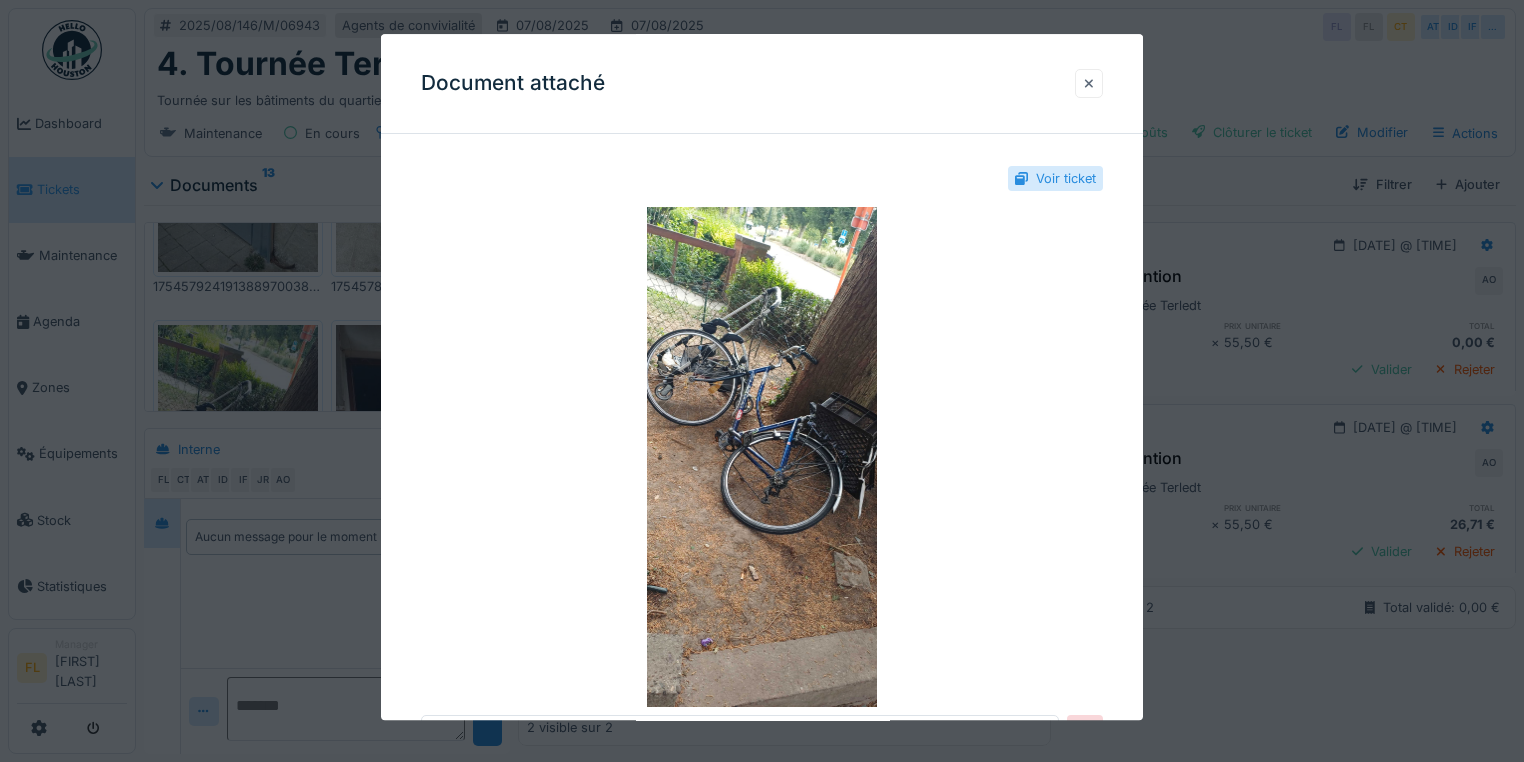 click at bounding box center [1089, 83] 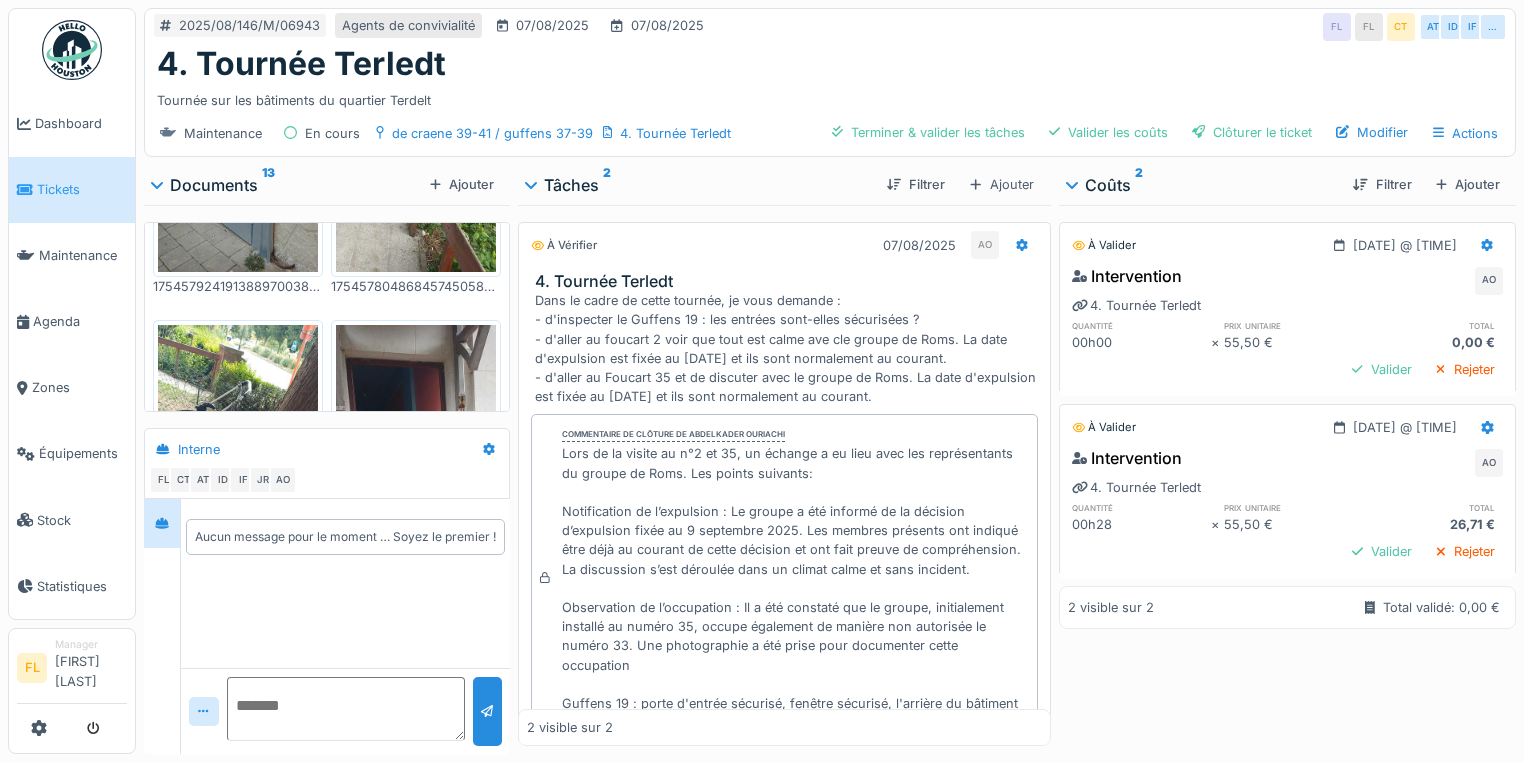 click at bounding box center (416, 498) 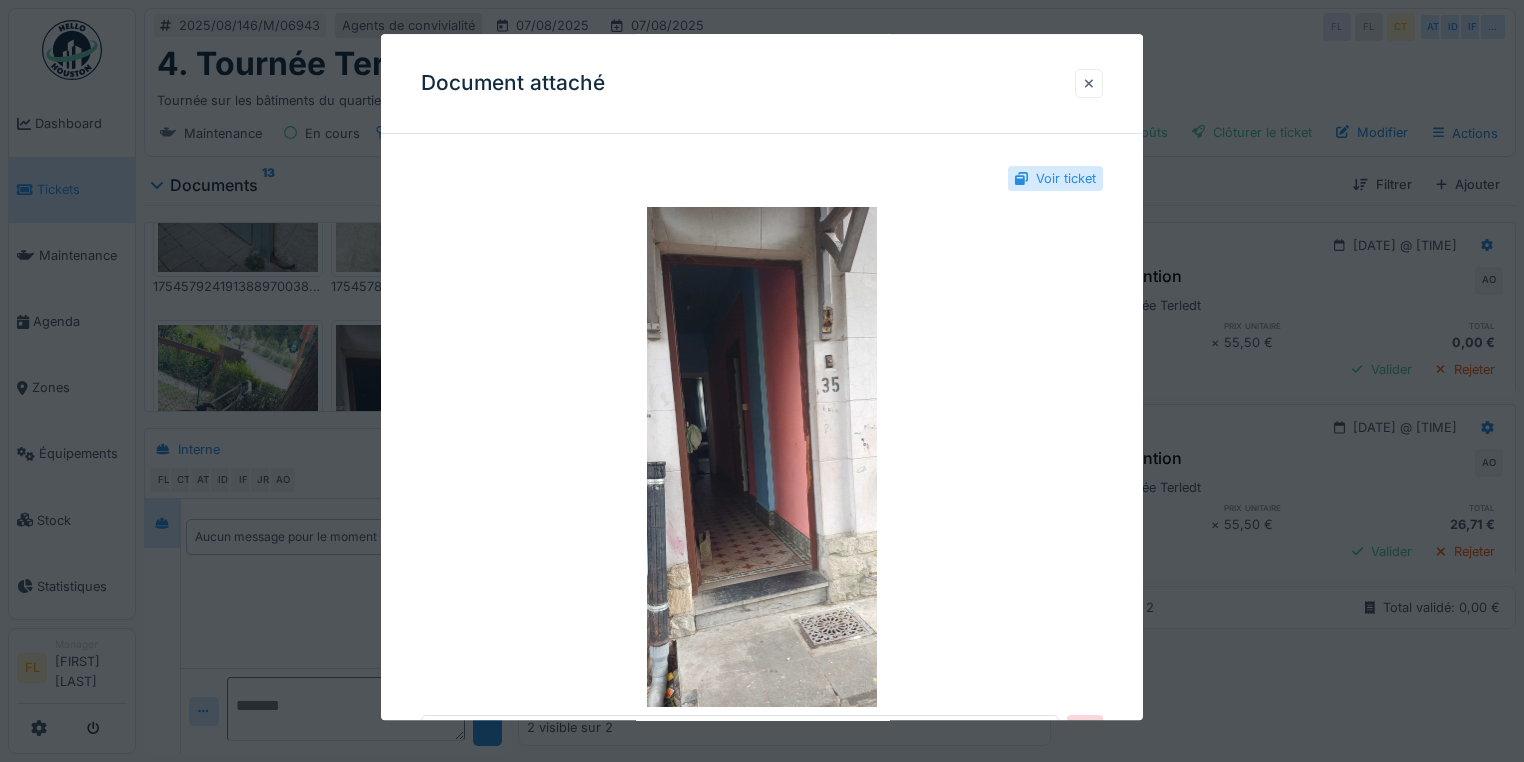 click at bounding box center (1089, 83) 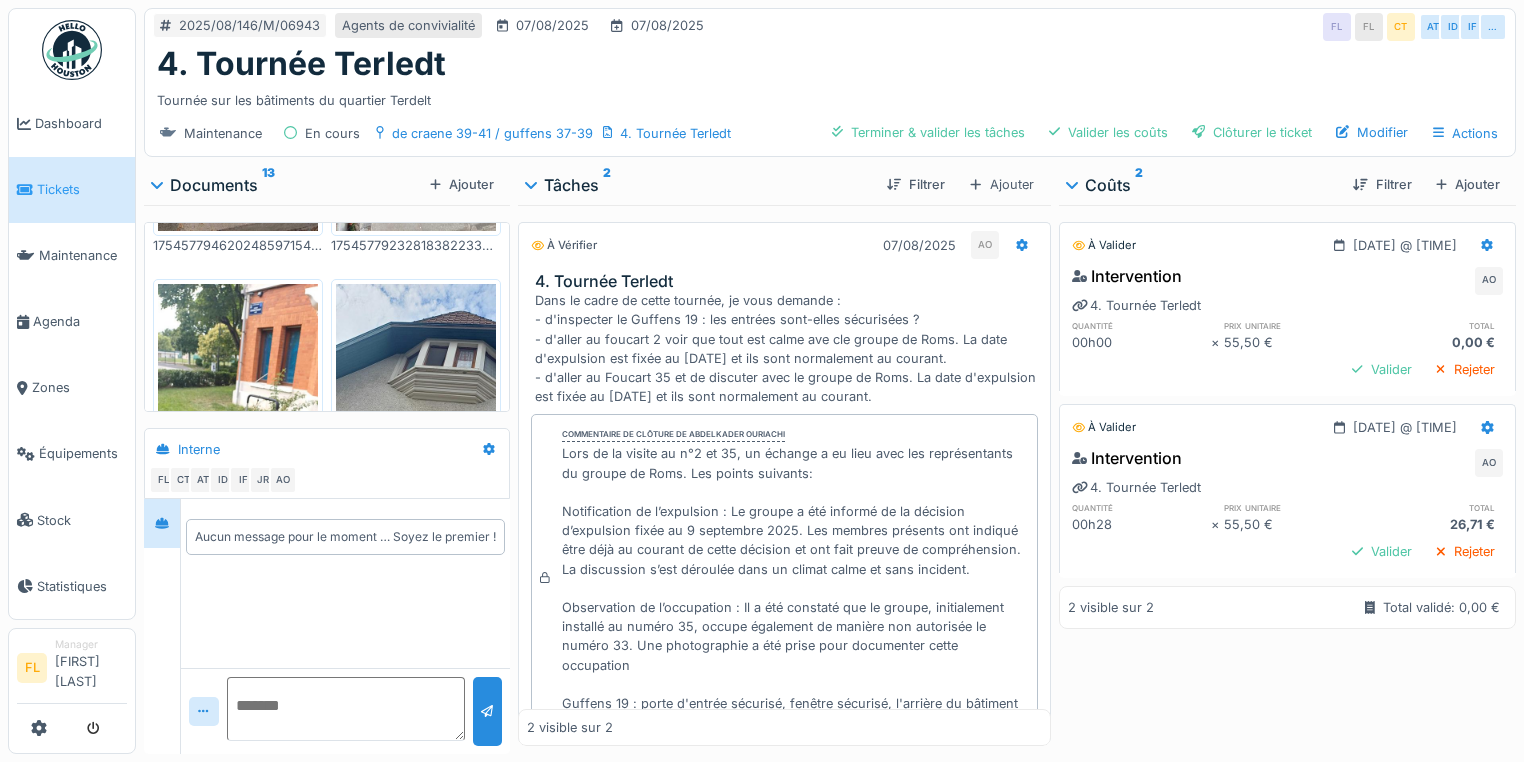 scroll, scrollTop: 2000, scrollLeft: 0, axis: vertical 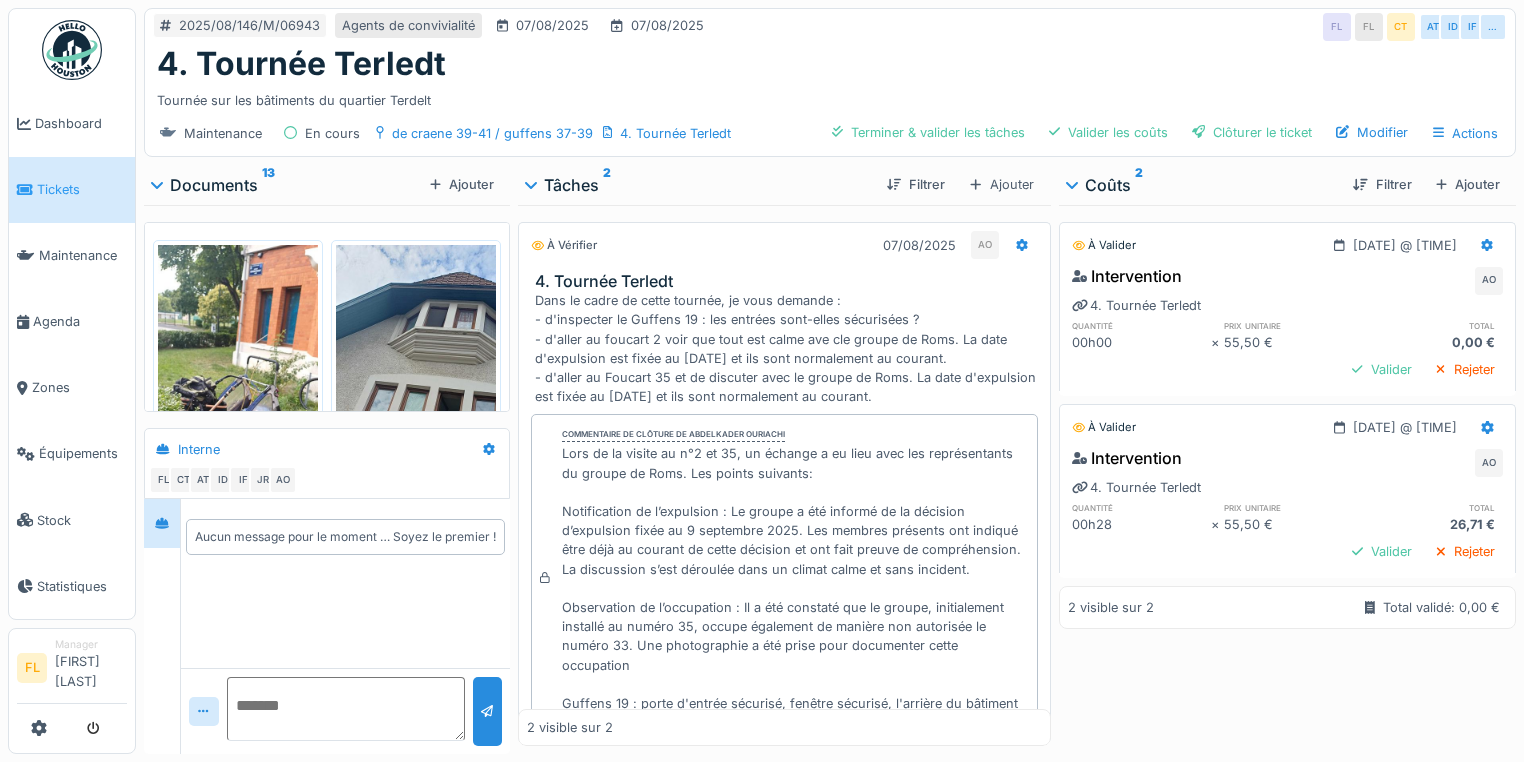 click at bounding box center (238, 418) 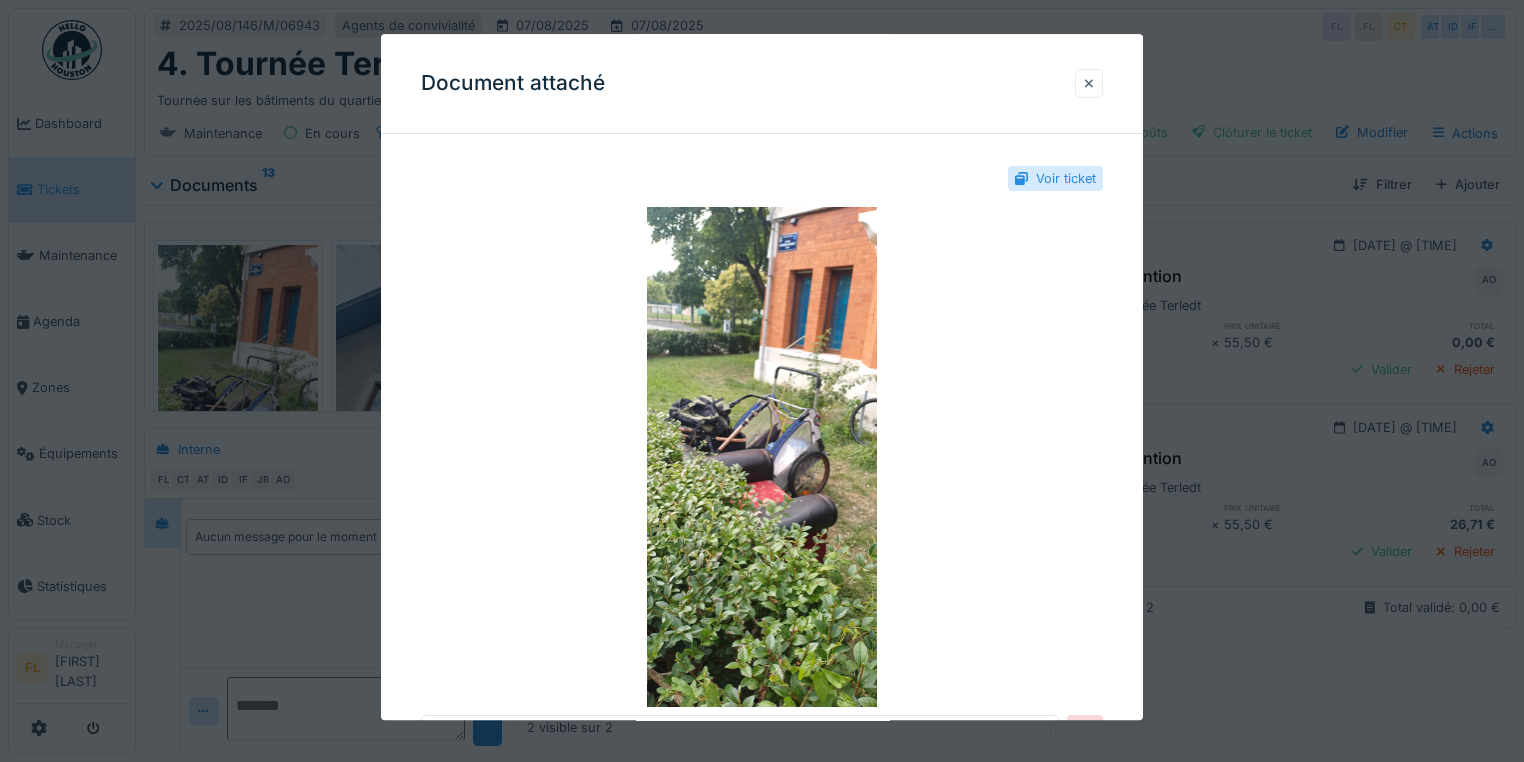 click at bounding box center [1089, 83] 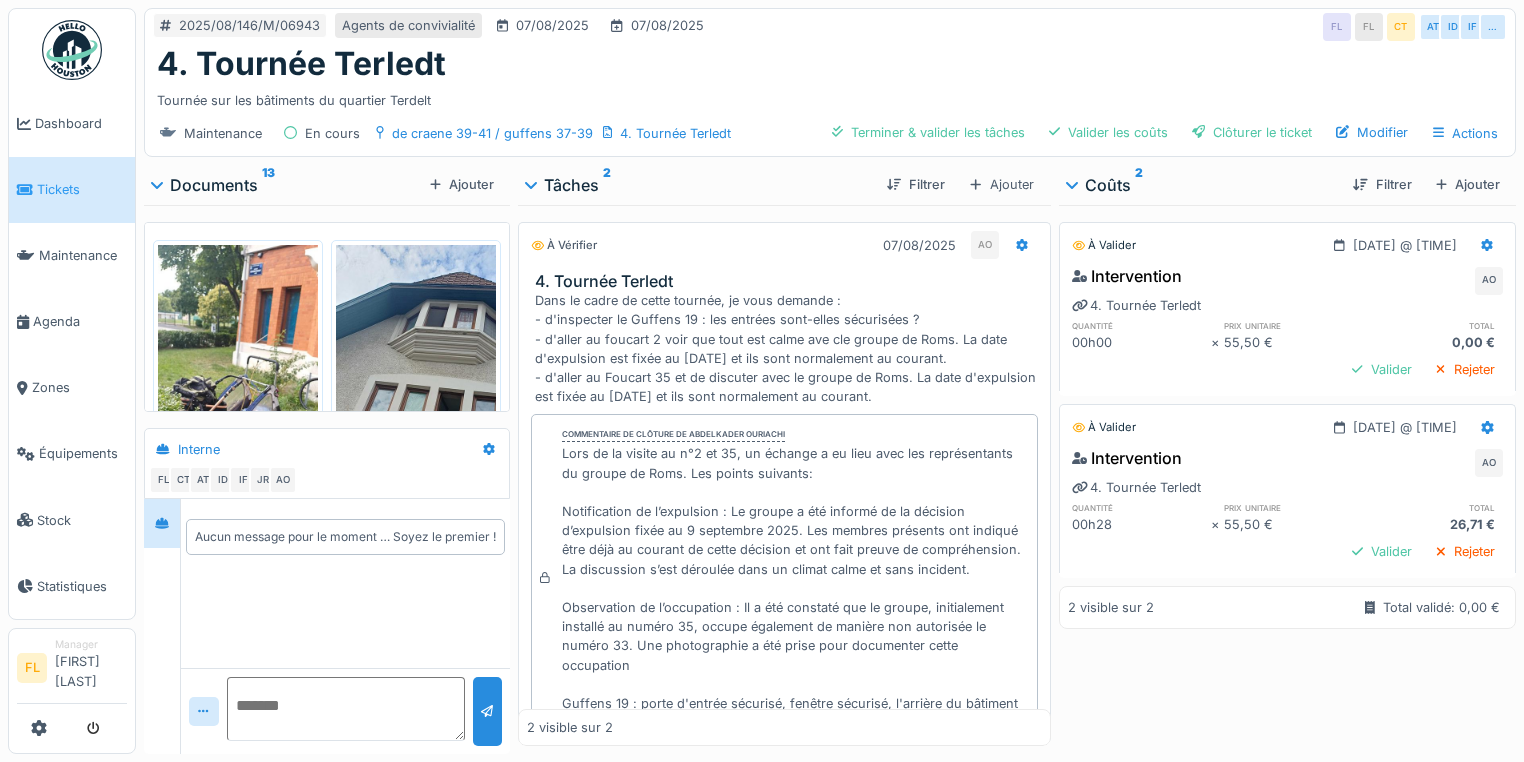click at bounding box center (416, 418) 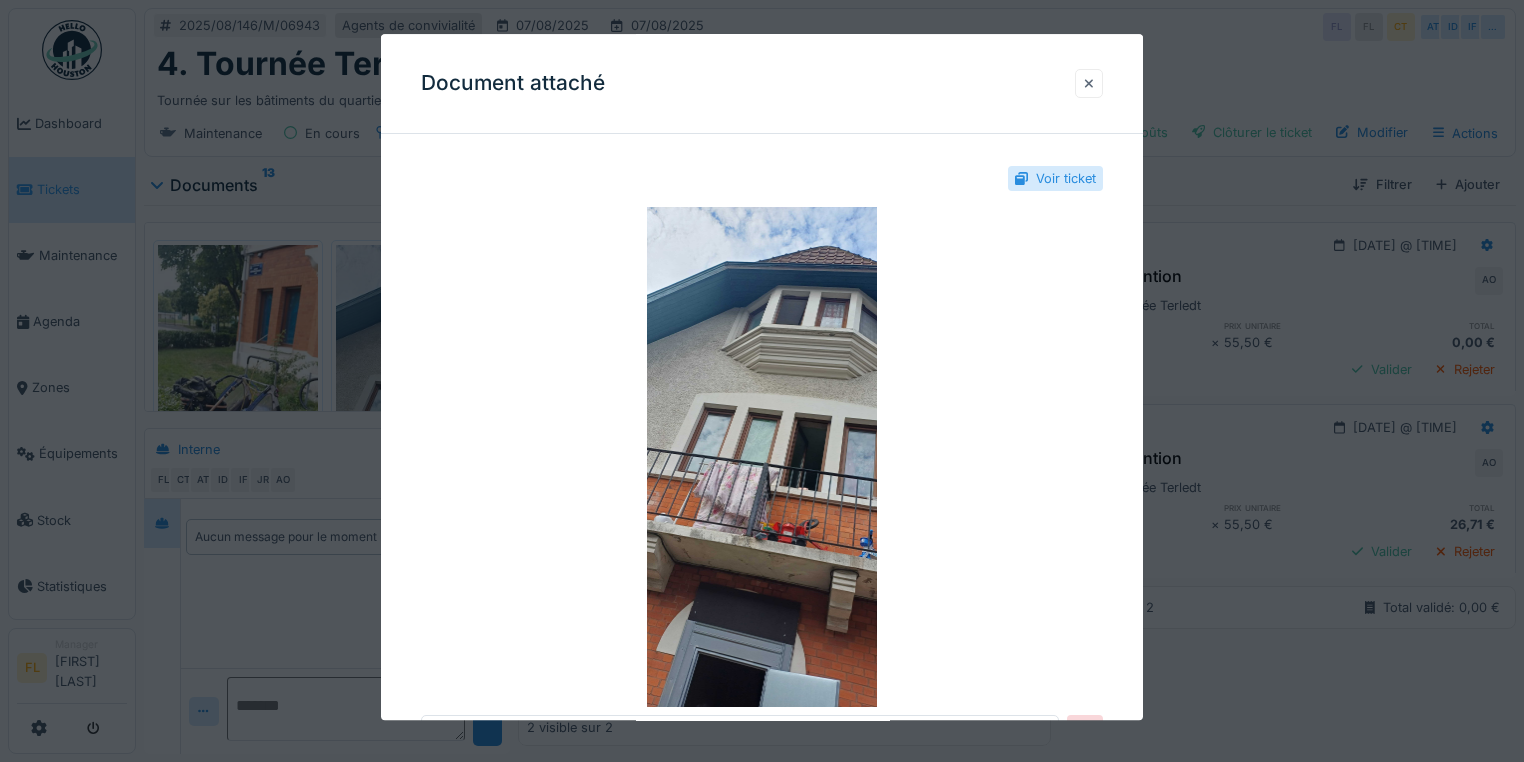 drag, startPoint x: 1101, startPoint y: 82, endPoint x: 588, endPoint y: 250, distance: 539.8083 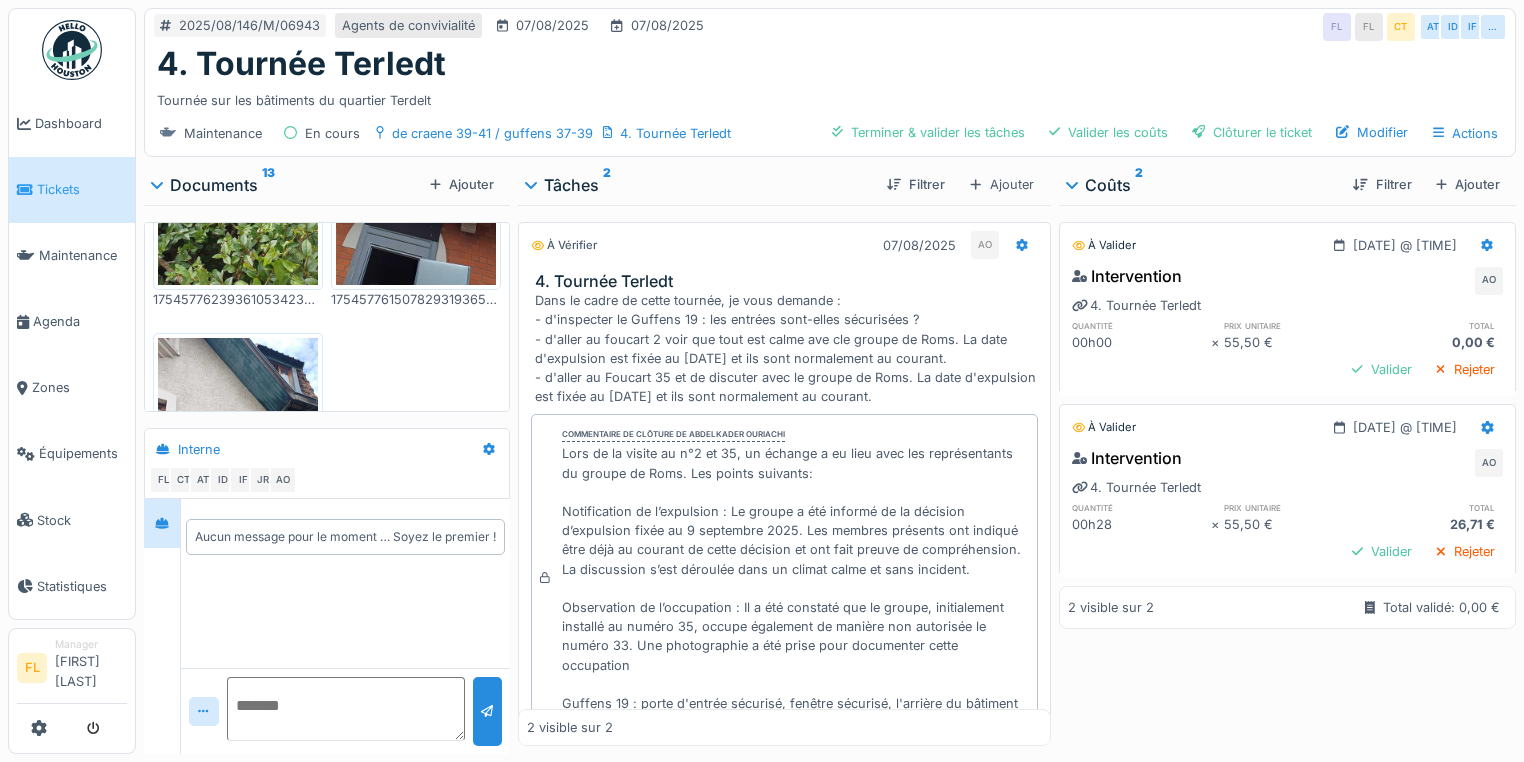 scroll, scrollTop: 2320, scrollLeft: 0, axis: vertical 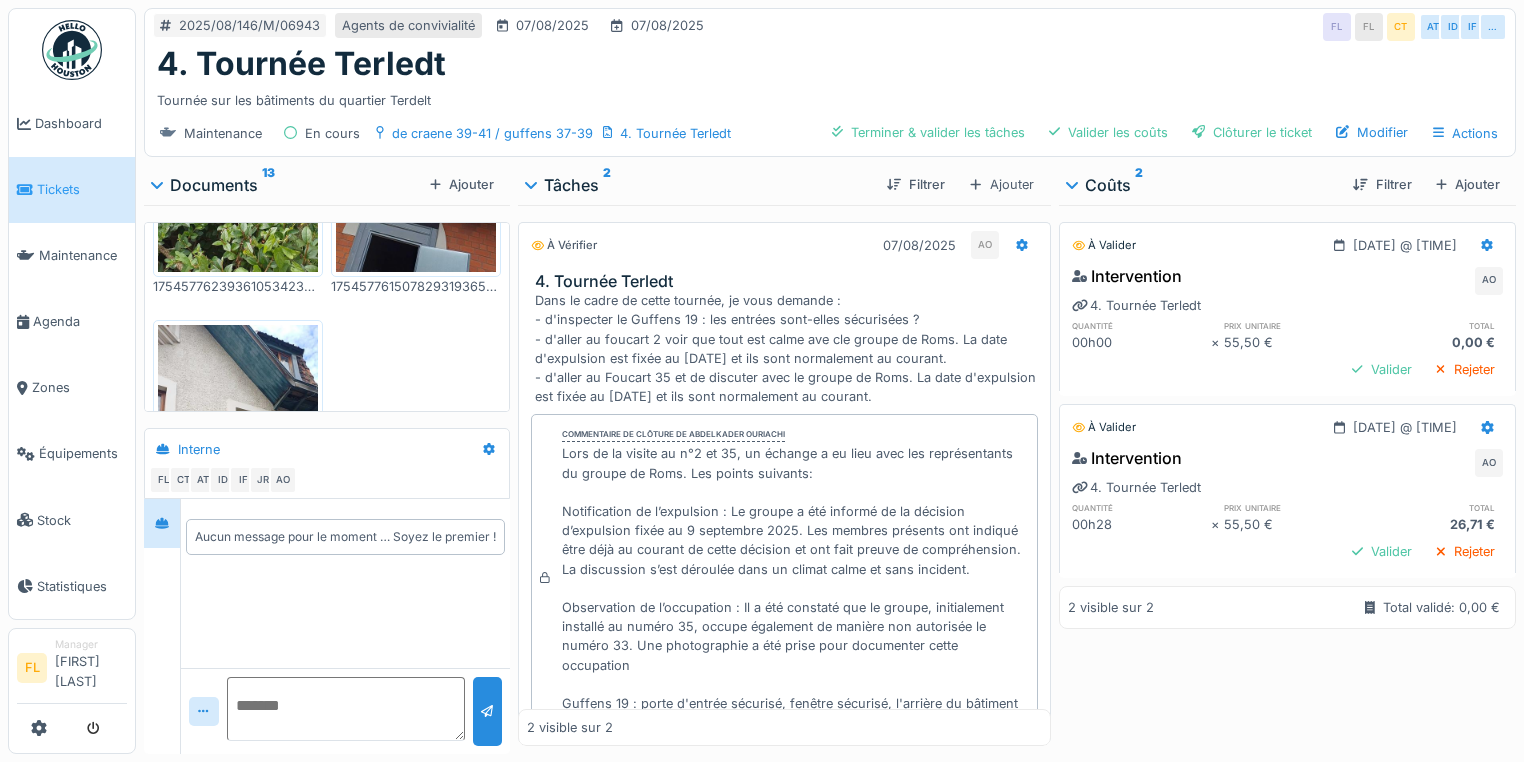 click at bounding box center (238, 498) 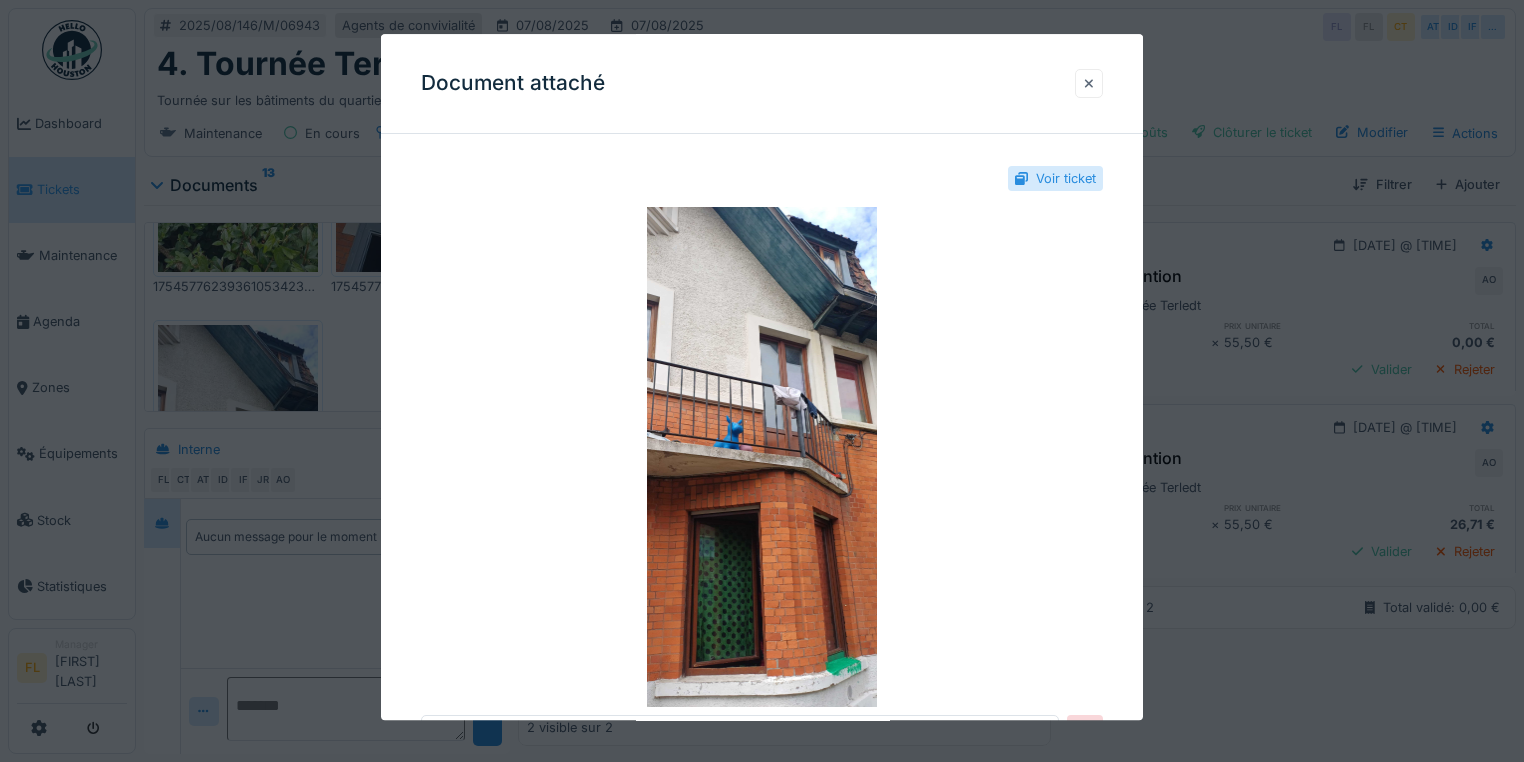 click at bounding box center [1089, 83] 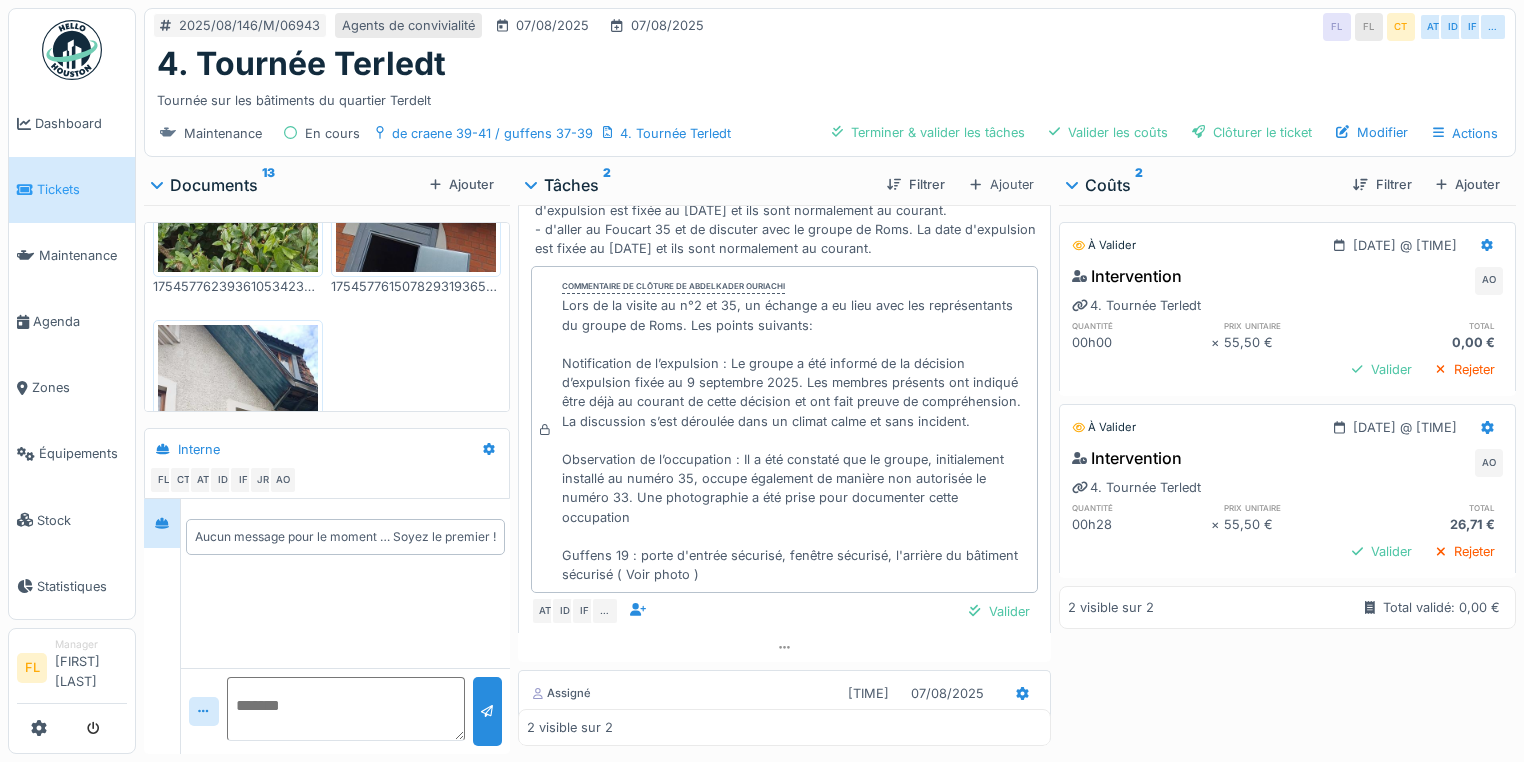 scroll, scrollTop: 0, scrollLeft: 0, axis: both 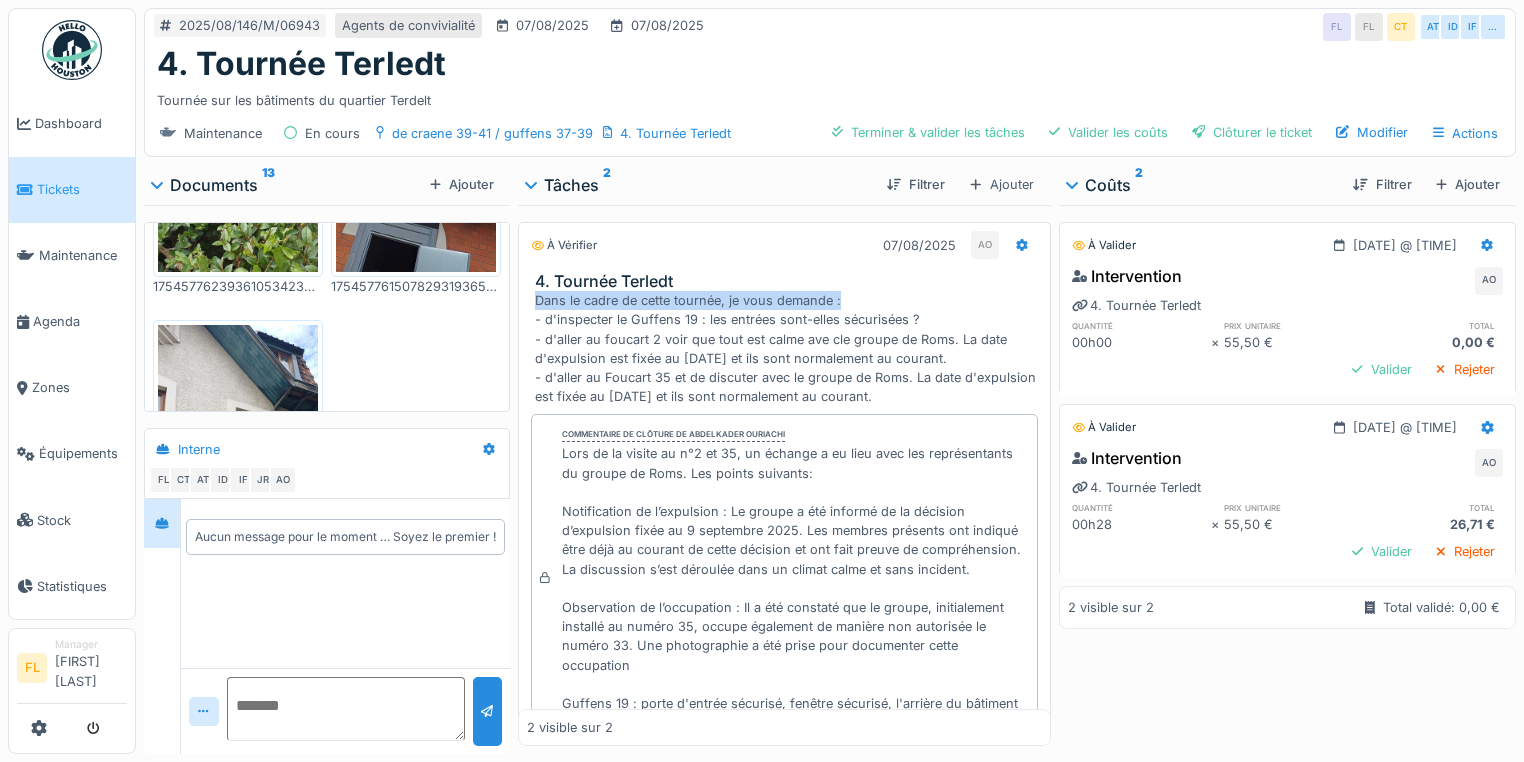 drag, startPoint x: 532, startPoint y: 296, endPoint x: 860, endPoint y: 304, distance: 328.09753 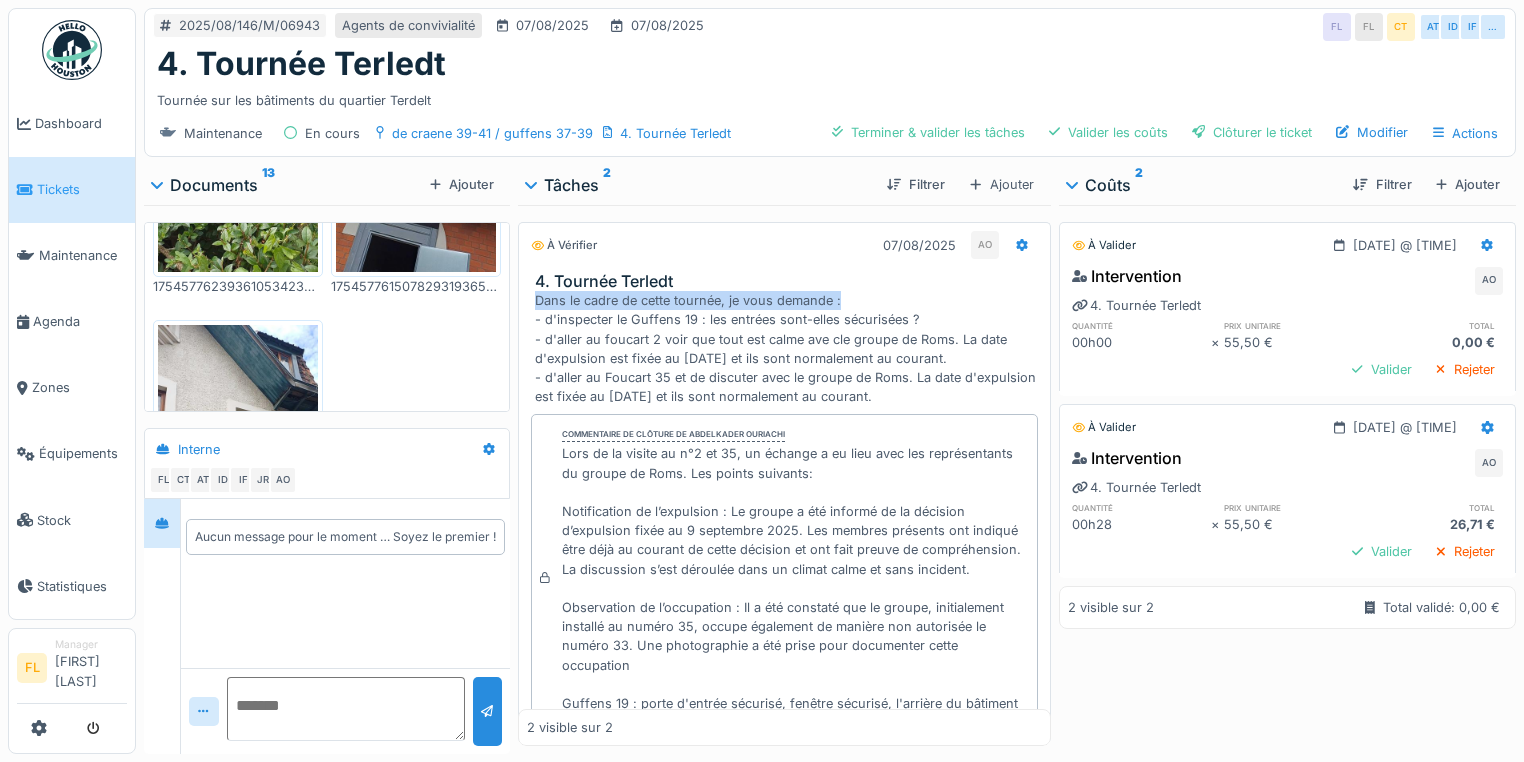 click on "Dans le cadre de cette tournée, je vous demande :
- d'inspecter le Guffens 19 : les entrées sont-elles sécurisées ?
- d'aller au foucart 2 voir que tout est calme ave cle groupe de Roms. La date d'expulsion est fixée au 09 septembre et ils sont normalement au courant.
- d'aller au Foucart 35 et de discuter avec le groupe de Roms. La date d'expulsion est fixée au 9 septembre et ils sont normalement au courant." at bounding box center (788, 348) 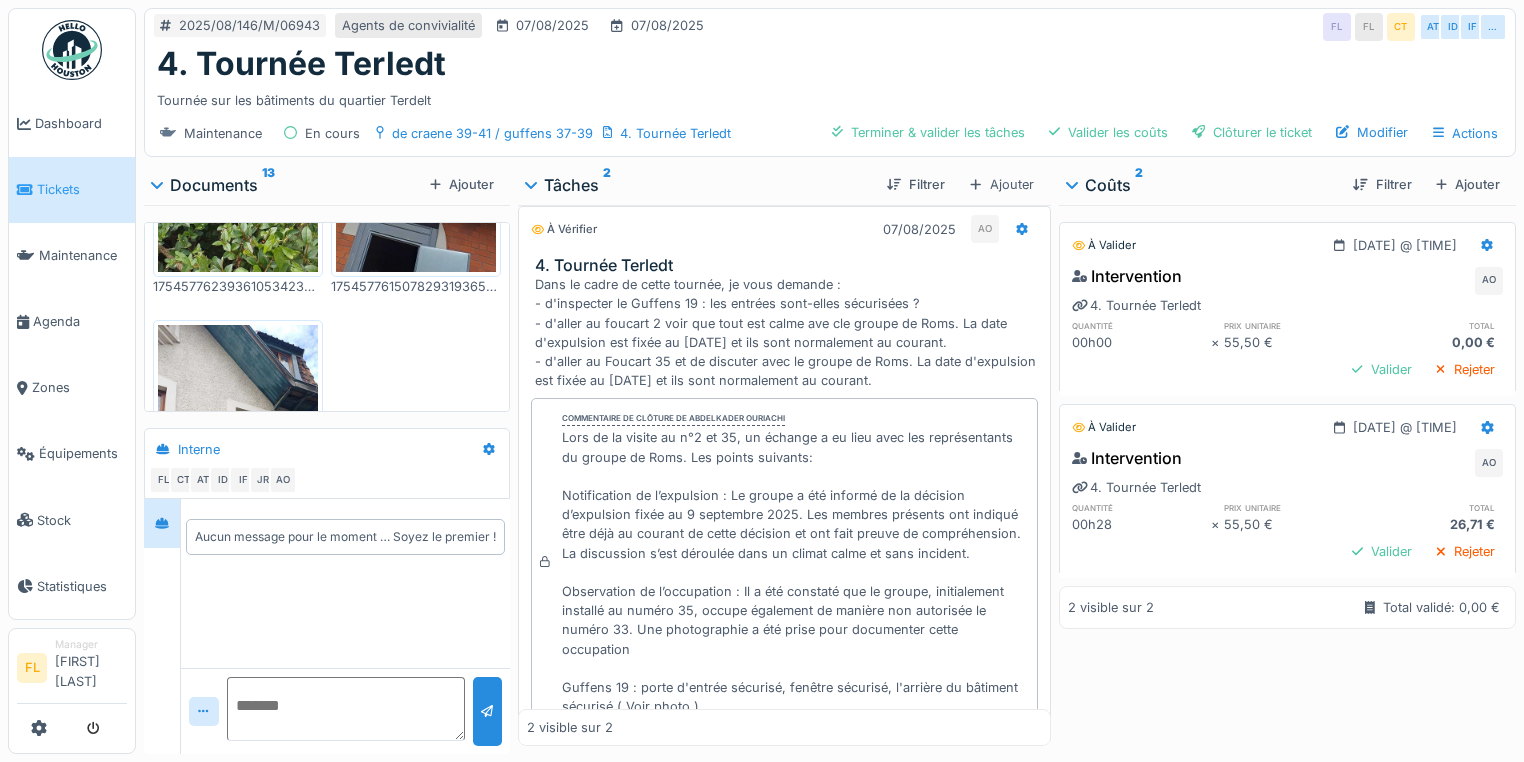drag, startPoint x: 860, startPoint y: 304, endPoint x: 787, endPoint y: 303, distance: 73.00685 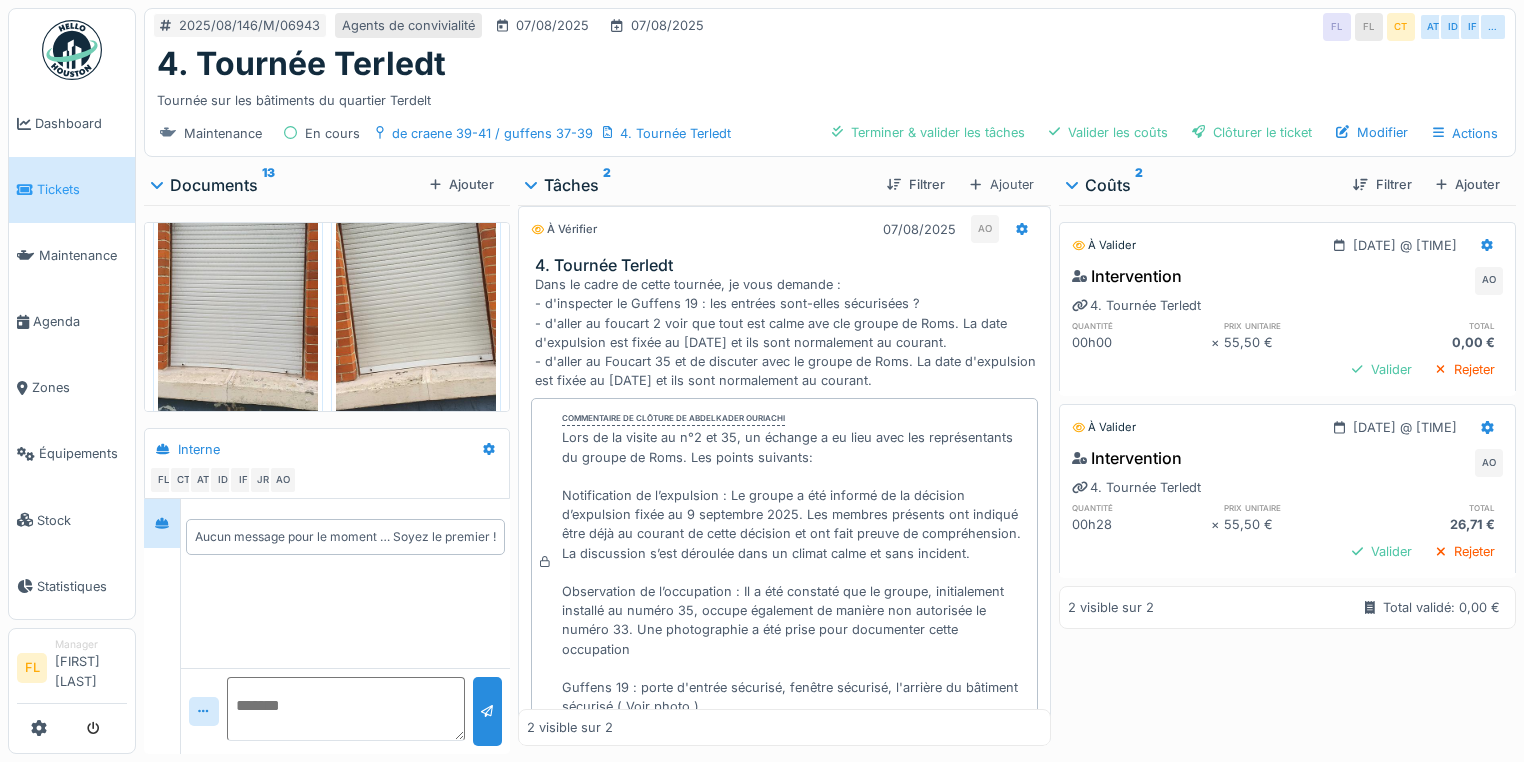 scroll, scrollTop: 560, scrollLeft: 0, axis: vertical 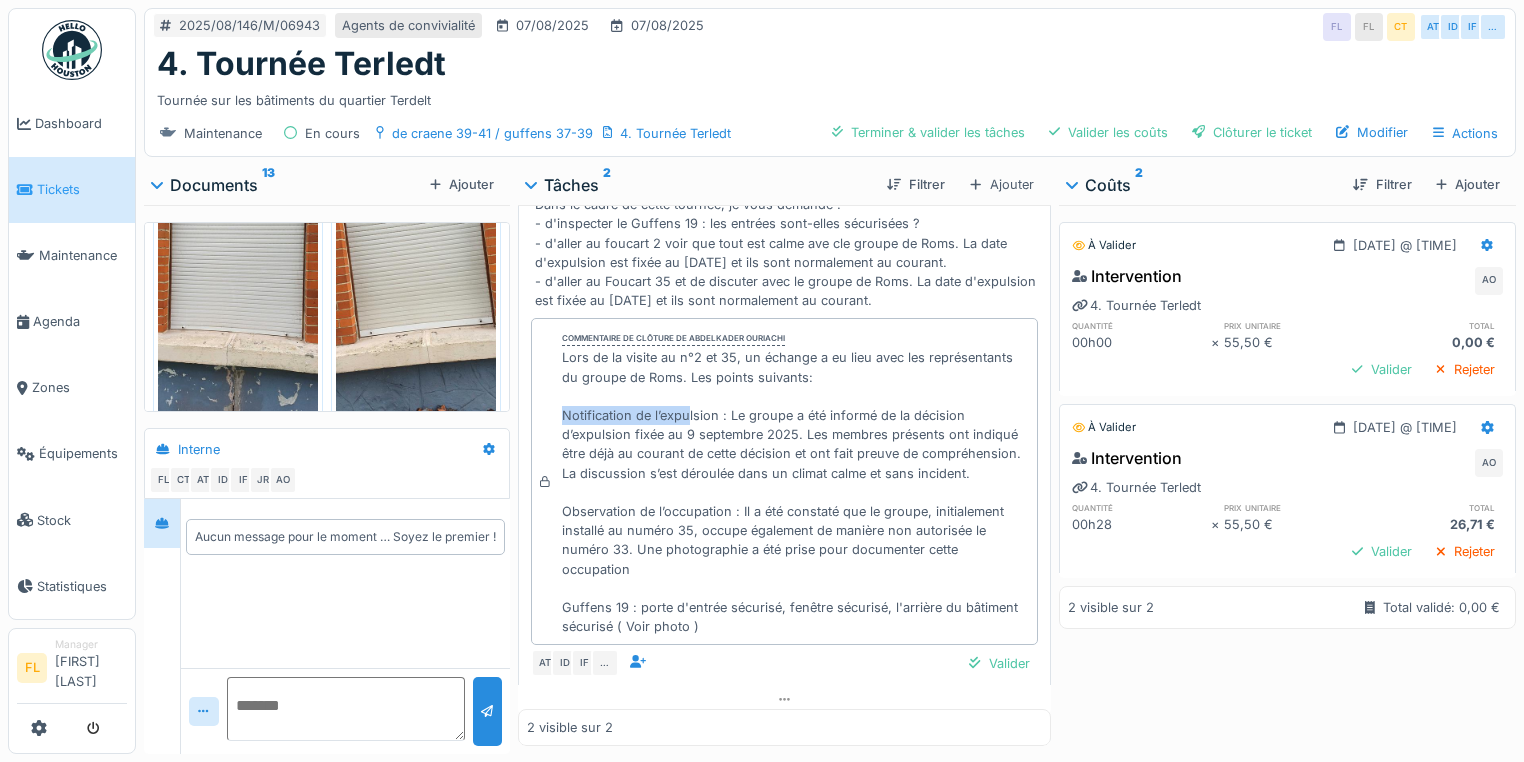 drag, startPoint x: 571, startPoint y: 404, endPoint x: 683, endPoint y: 406, distance: 112.01785 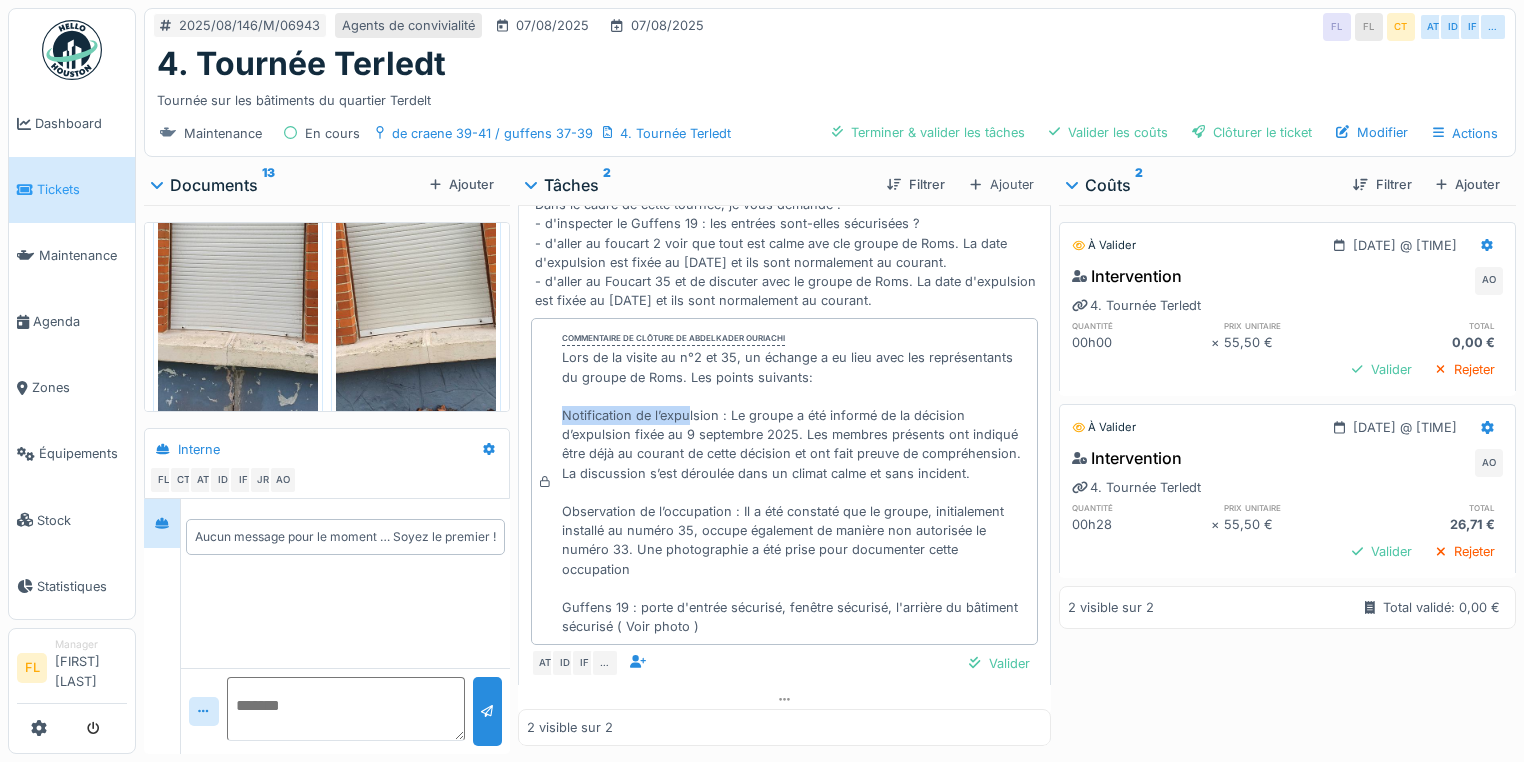 click on "Lors de la visite au n°2 et 35, un échange a eu lieu avec les représentants du groupe de Roms. Les points suivants:
Notification de l’expulsion : Le groupe a été informé de la décision d’expulsion fixée au 9 septembre 2025. Les membres présents ont indiqué être déjà au courant de cette décision et ont fait preuve de compréhension. La discussion s’est déroulée dans un climat calme et sans incident.
Observation de l’occupation : Il a été constaté que le groupe, initialement installé au numéro 35, occupe également de manière non autorisée le numéro 33. Une photographie a été prise pour documenter cette occupation
Guffens 19 : porte d'entrée sécurisé, fenêtre sécurisé, l'arrière du bâtiment sécurisé ( Voir photo )" at bounding box center [795, 492] 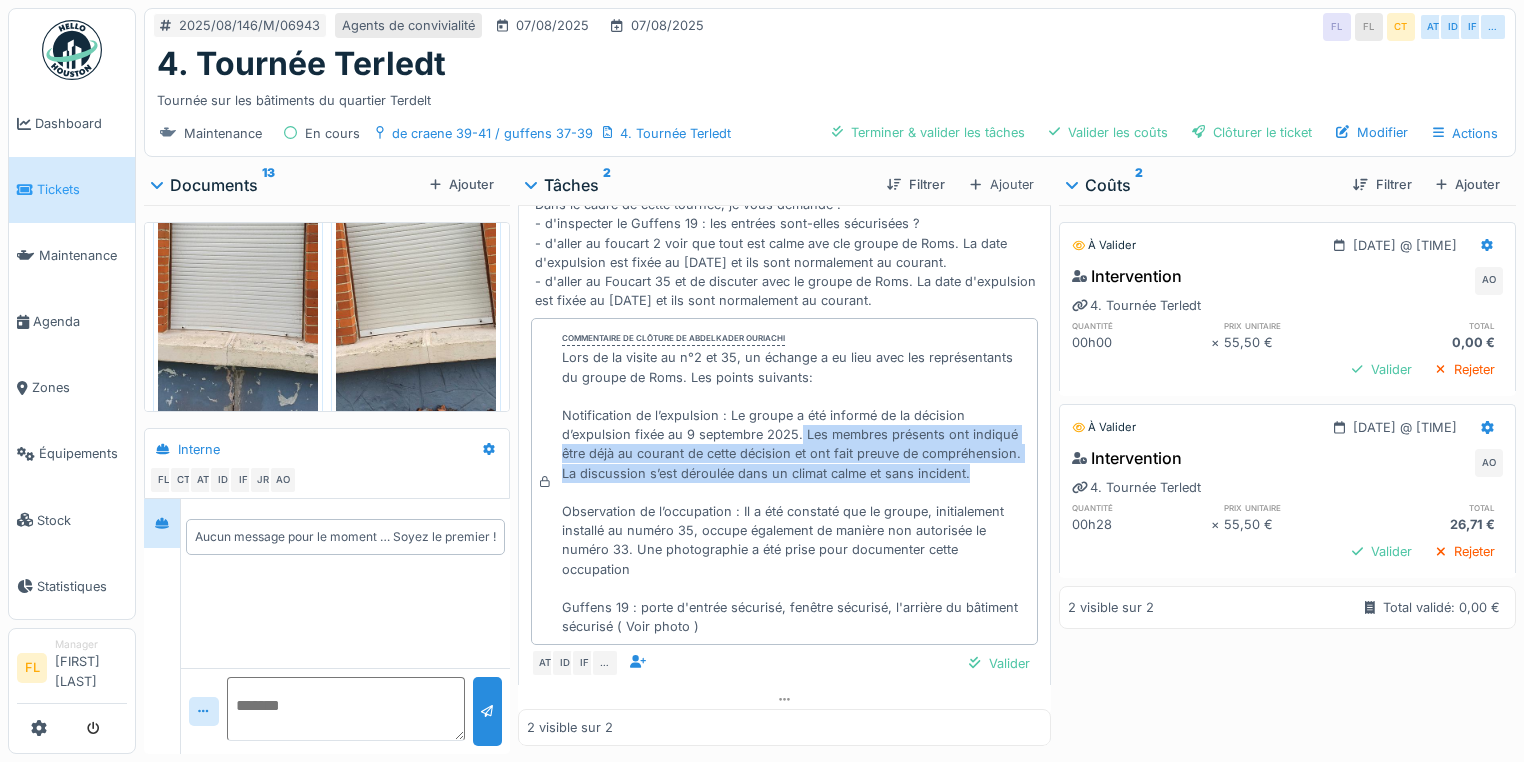 drag, startPoint x: 796, startPoint y: 423, endPoint x: 780, endPoint y: 480, distance: 59.20304 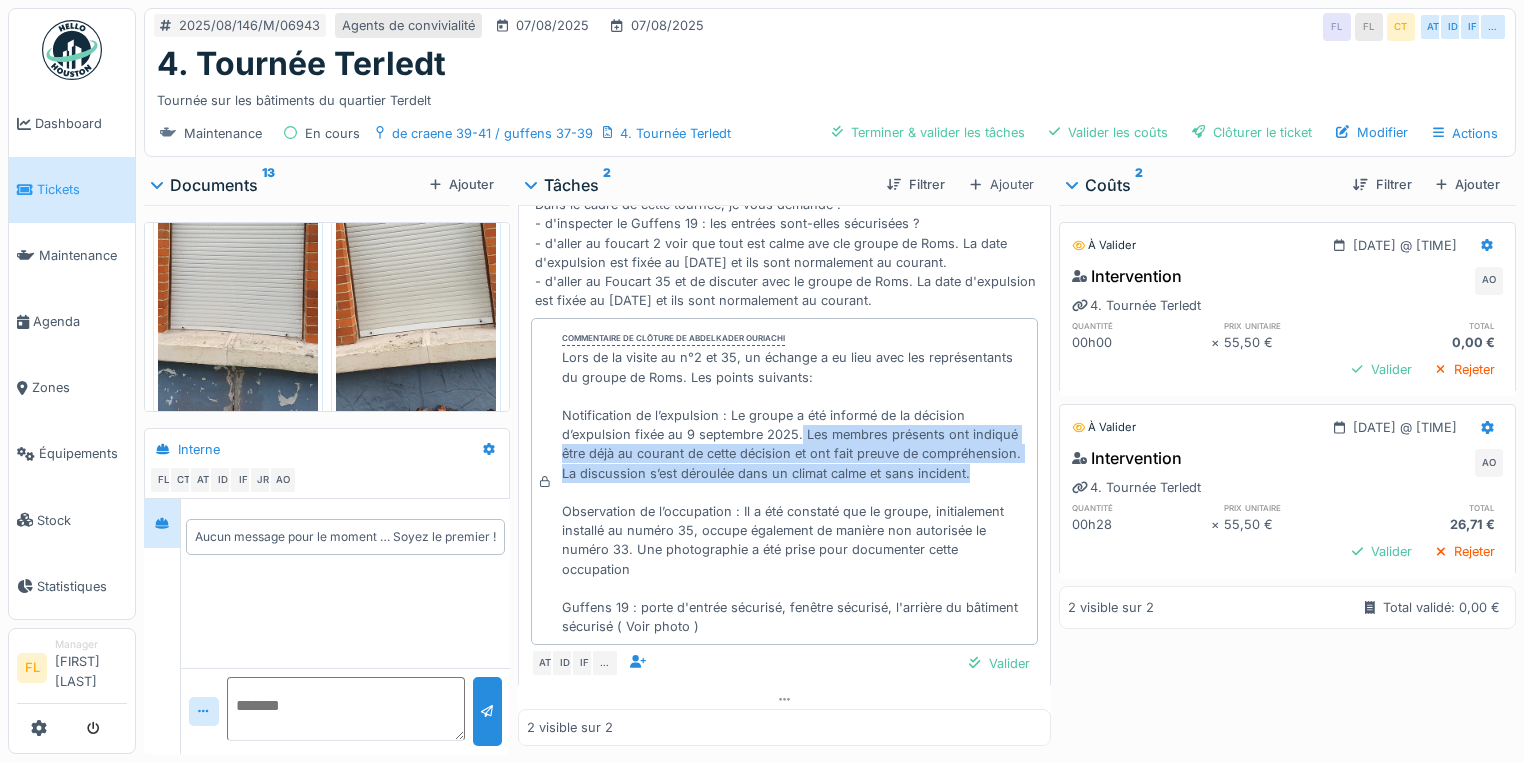 click on "Lors de la visite au n°2 et 35, un échange a eu lieu avec les représentants du groupe de Roms. Les points suivants:
Notification de l’expulsion : Le groupe a été informé de la décision d’expulsion fixée au 9 septembre 2025. Les membres présents ont indiqué être déjà au courant de cette décision et ont fait preuve de compréhension. La discussion s’est déroulée dans un climat calme et sans incident.
Observation de l’occupation : Il a été constaté que le groupe, initialement installé au numéro 35, occupe également de manière non autorisée le numéro 33. Une photographie a été prise pour documenter cette occupation
Guffens 19 : porte d'entrée sécurisé, fenêtre sécurisé, l'arrière du bâtiment sécurisé ( Voir photo )" at bounding box center (795, 492) 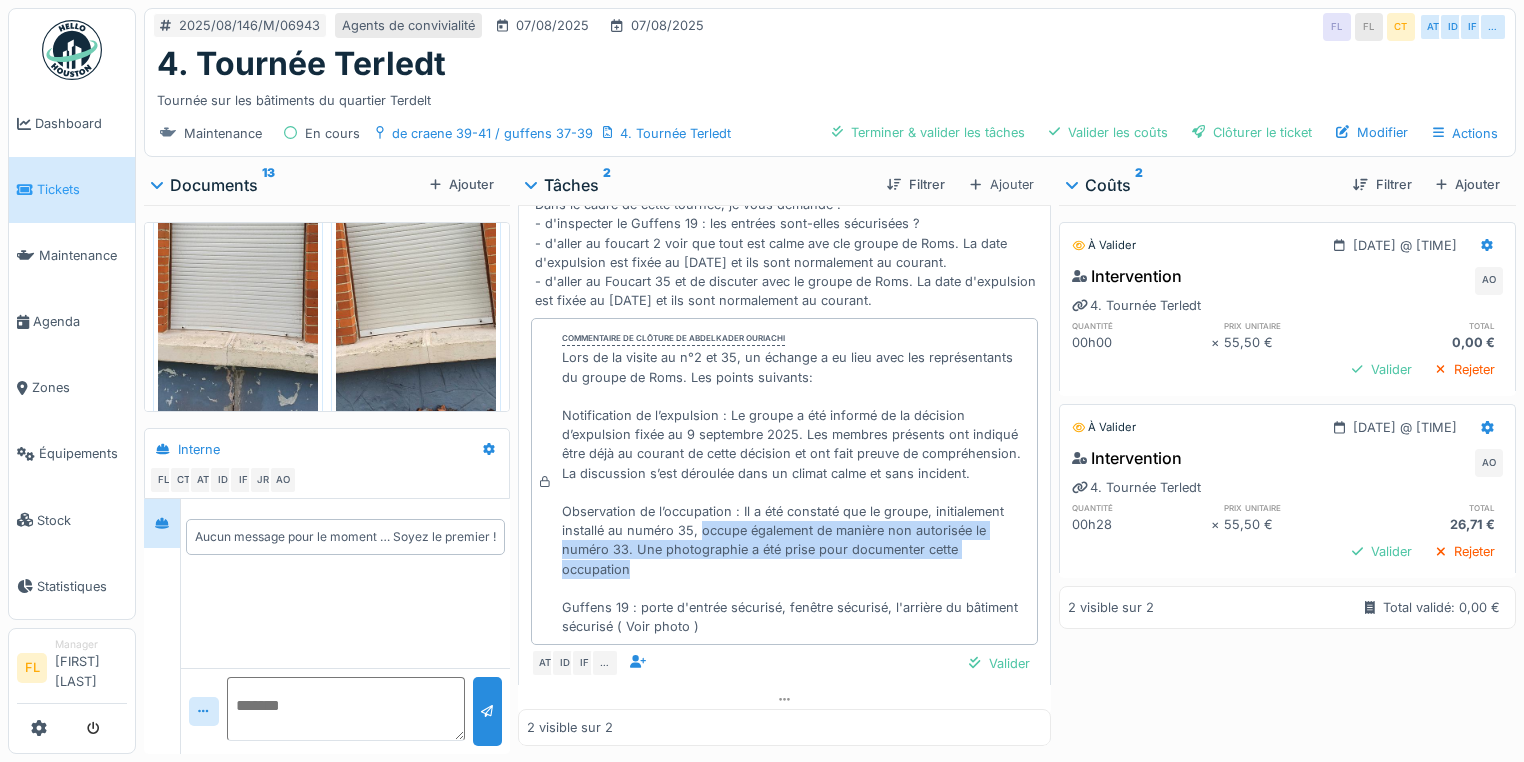 drag, startPoint x: 697, startPoint y: 539, endPoint x: 739, endPoint y: 580, distance: 58.694122 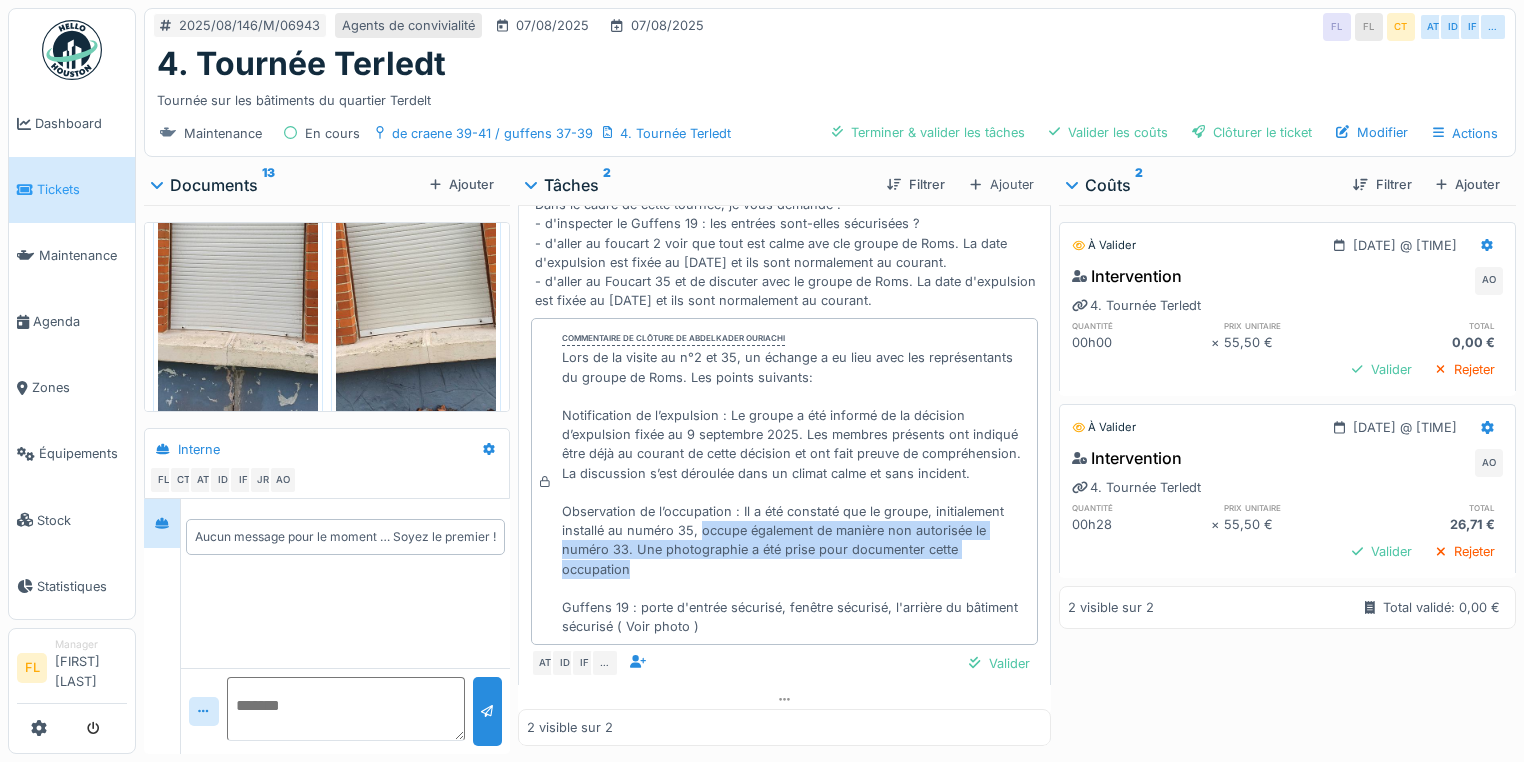 click on "Lors de la visite au n°2 et 35, un échange a eu lieu avec les représentants du groupe de Roms. Les points suivants:
Notification de l’expulsion : Le groupe a été informé de la décision d’expulsion fixée au 9 septembre 2025. Les membres présents ont indiqué être déjà au courant de cette décision et ont fait preuve de compréhension. La discussion s’est déroulée dans un climat calme et sans incident.
Observation de l’occupation : Il a été constaté que le groupe, initialement installé au numéro 35, occupe également de manière non autorisée le numéro 33. Une photographie a été prise pour documenter cette occupation
Guffens 19 : porte d'entrée sécurisé, fenêtre sécurisé, l'arrière du bâtiment sécurisé ( Voir photo )" at bounding box center [795, 492] 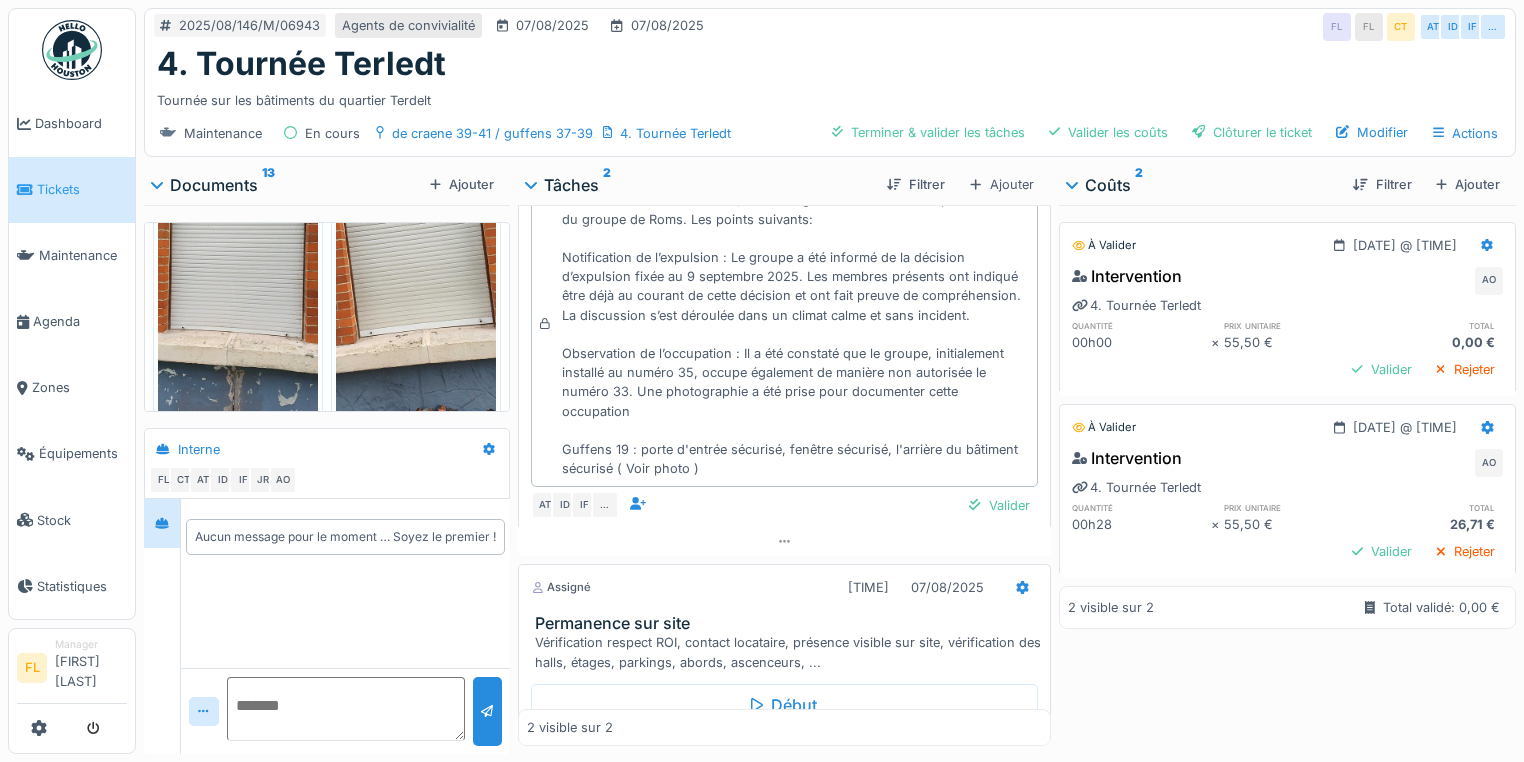 scroll, scrollTop: 256, scrollLeft: 0, axis: vertical 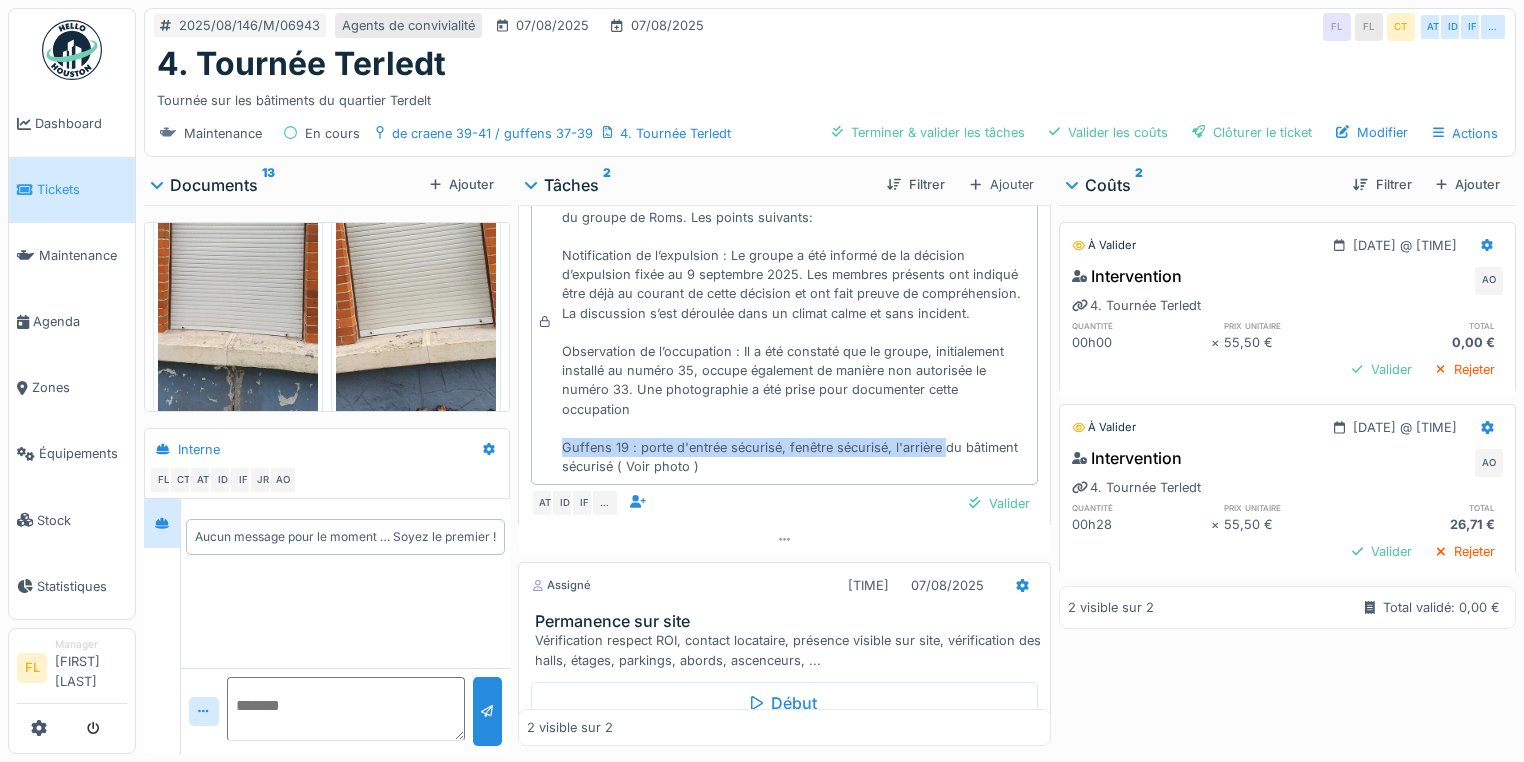 drag, startPoint x: 548, startPoint y: 456, endPoint x: 939, endPoint y: 460, distance: 391.02045 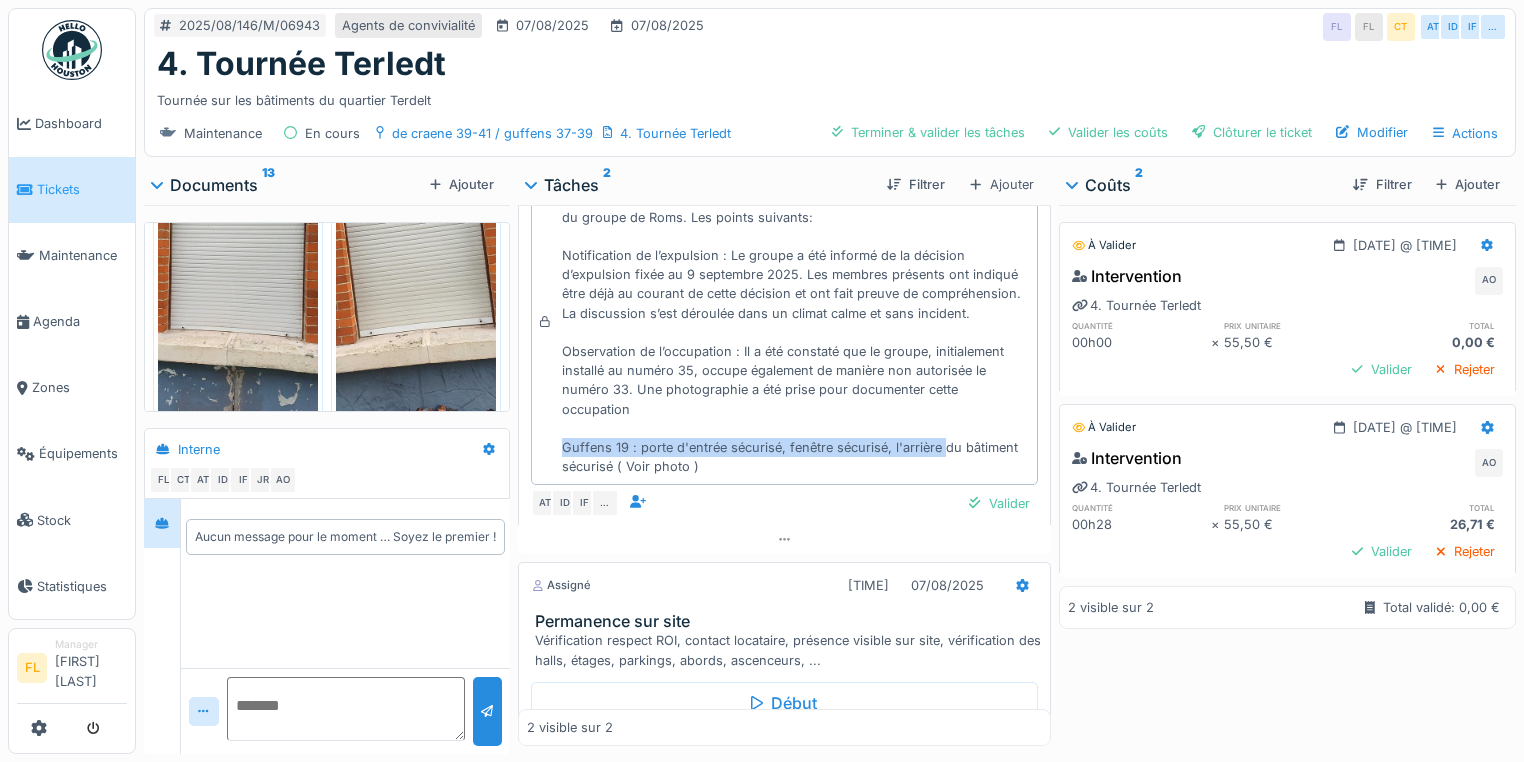 click on "Commentaire de clôture de Abdelkader Ouriachi Lors de la visite au n°2 et 35, un échange a eu lieu avec les représentants du groupe de Roms. Les points suivants:
Notification de l’expulsion : Le groupe a été informé de la décision d’expulsion fixée au 9 septembre 2025. Les membres présents ont indiqué être déjà au courant de cette décision et ont fait preuve de compréhension. La discussion s’est déroulée dans un climat calme et sans incident.
Observation de l’occupation : Il a été constaté que le groupe, initialement installé au numéro 35, occupe également de manière non autorisée le numéro 33. Une photographie a été prise pour documenter cette occupation
Guffens 19 : porte d'entrée sécurisé, fenêtre sécurisé, l'arrière du bâtiment sécurisé ( Voir photo )" at bounding box center (784, 321) 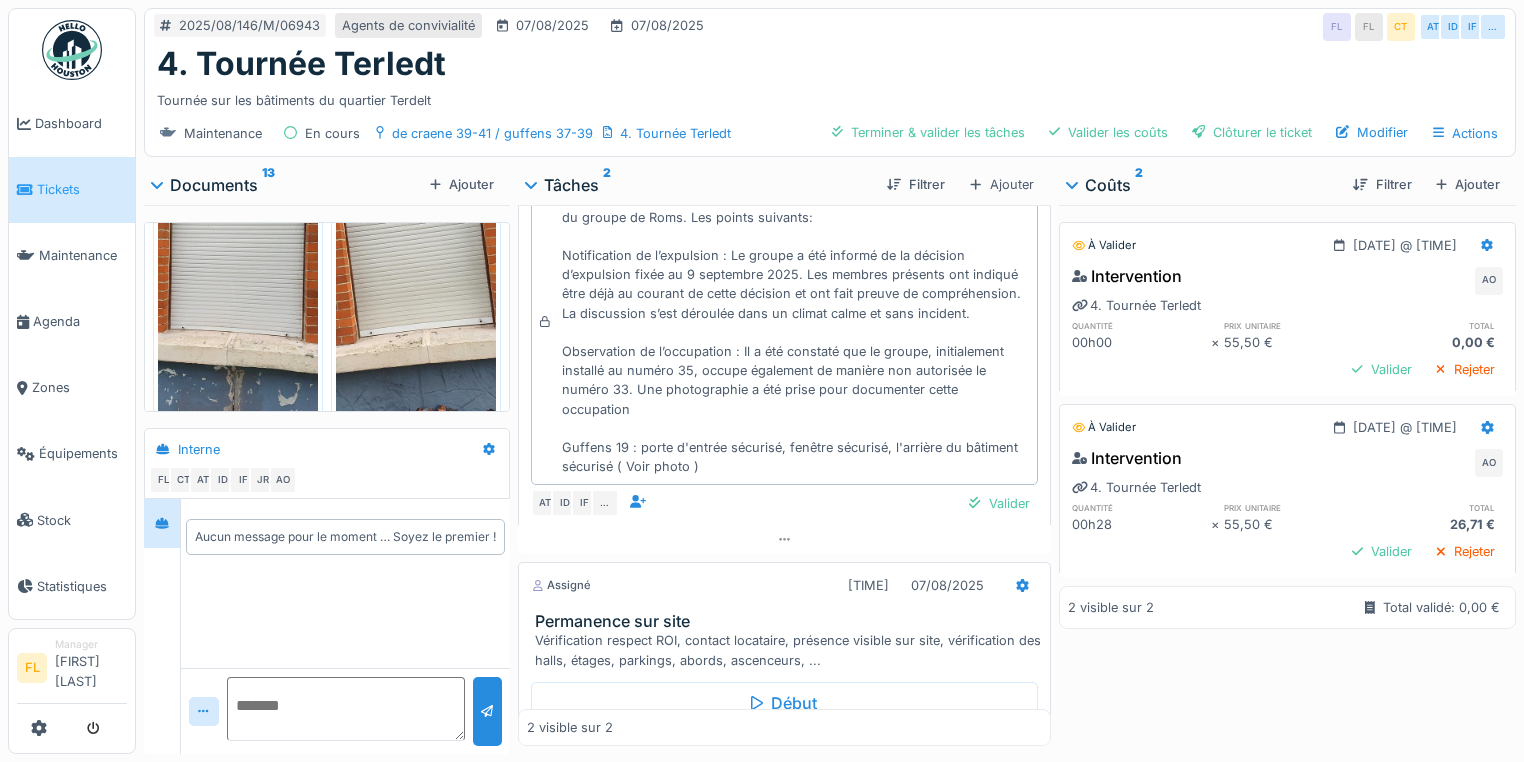 click on "À valider 07/08/2025 @ 17:12 Intervention AO 4. Tournée Terledt quantité prix unitaire total 00h00 × 55,50 € 0,00 € Valider Rejeter À valider 07/08/2025 @ 16:38 Intervention AO 4. Tournée Terledt quantité prix unitaire total 00h28 × 55,50 € 26,71 € Valider Rejeter 2 visible sur 2 Total validé: 0,00 €" at bounding box center (1287, 475) 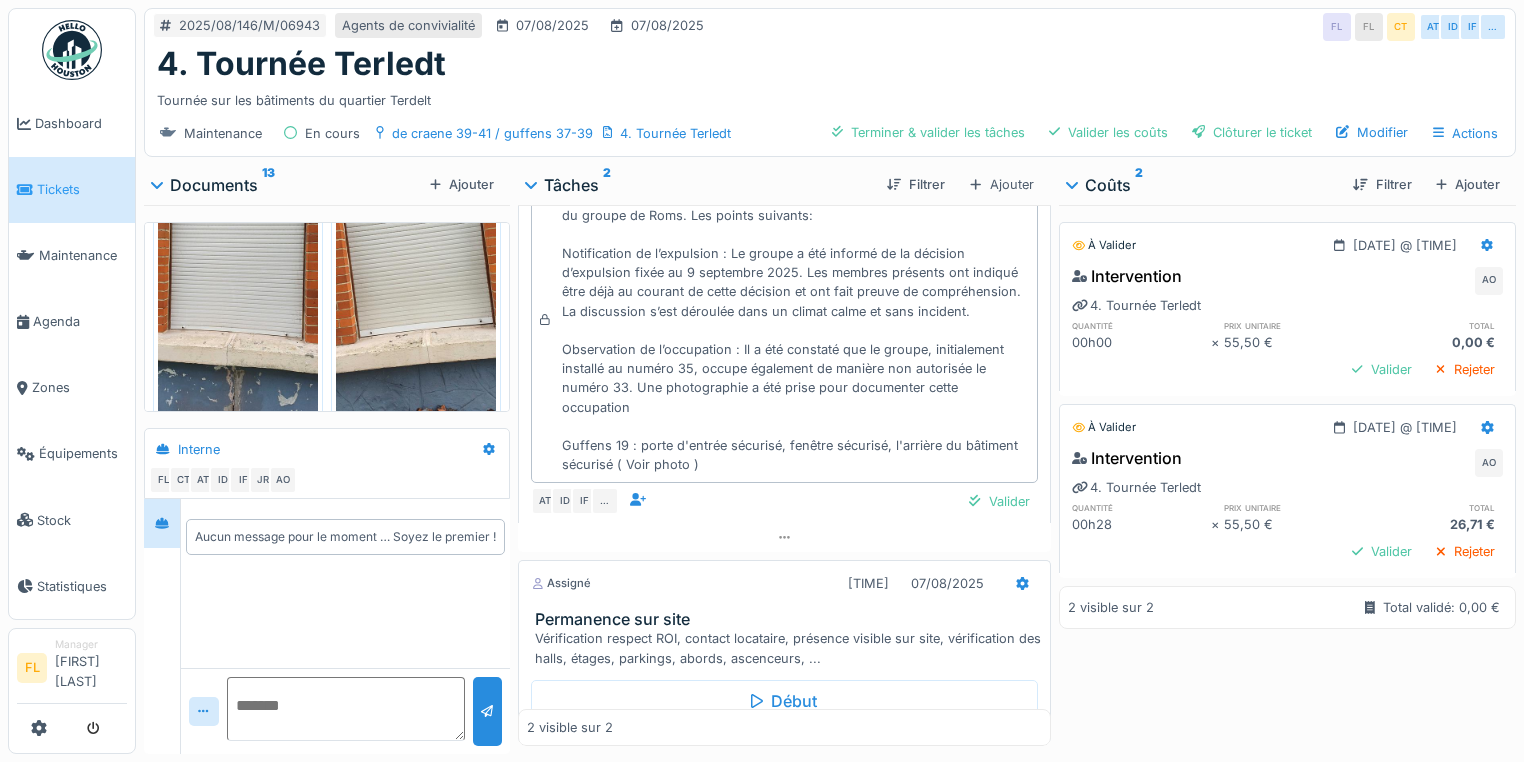 scroll, scrollTop: 0, scrollLeft: 0, axis: both 